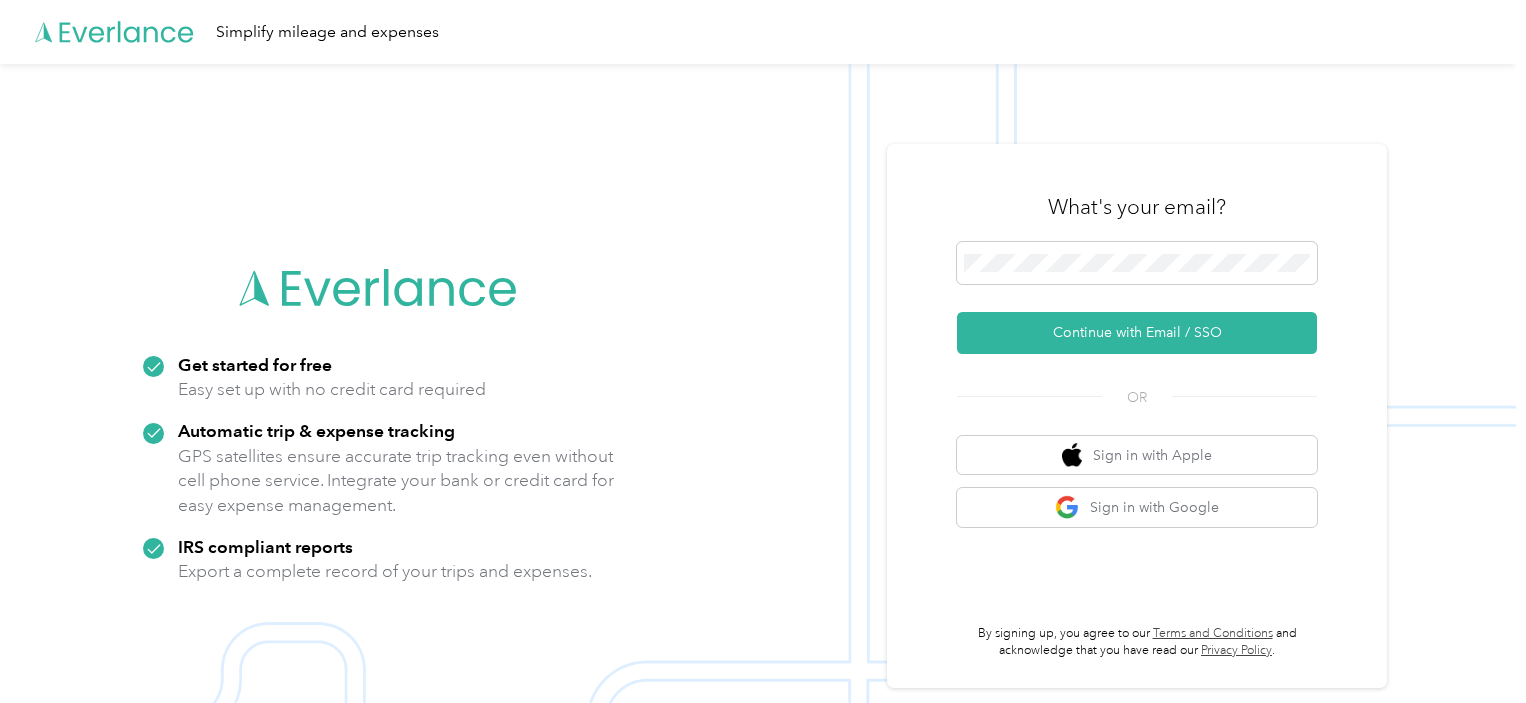 scroll, scrollTop: 0, scrollLeft: 0, axis: both 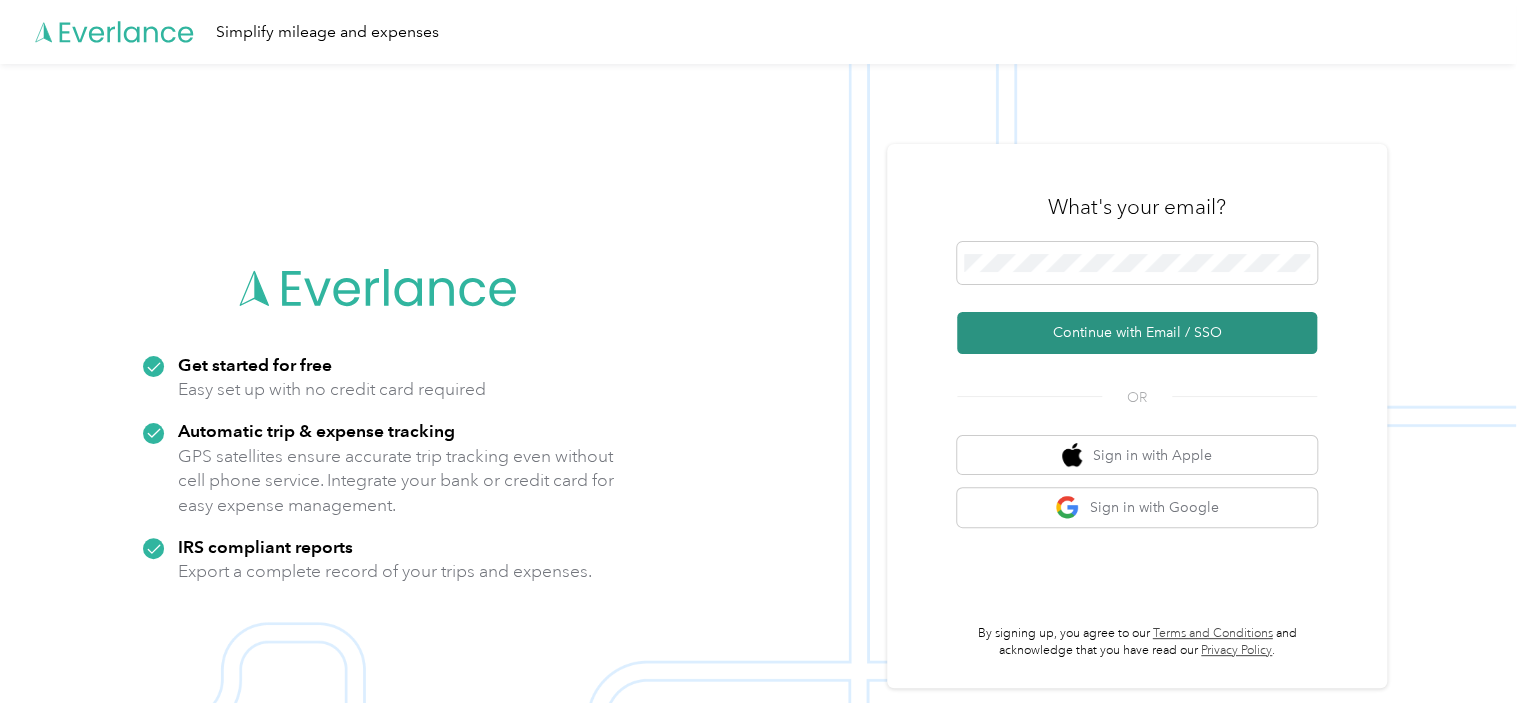 click on "Continue with Email / SSO" at bounding box center (1137, 333) 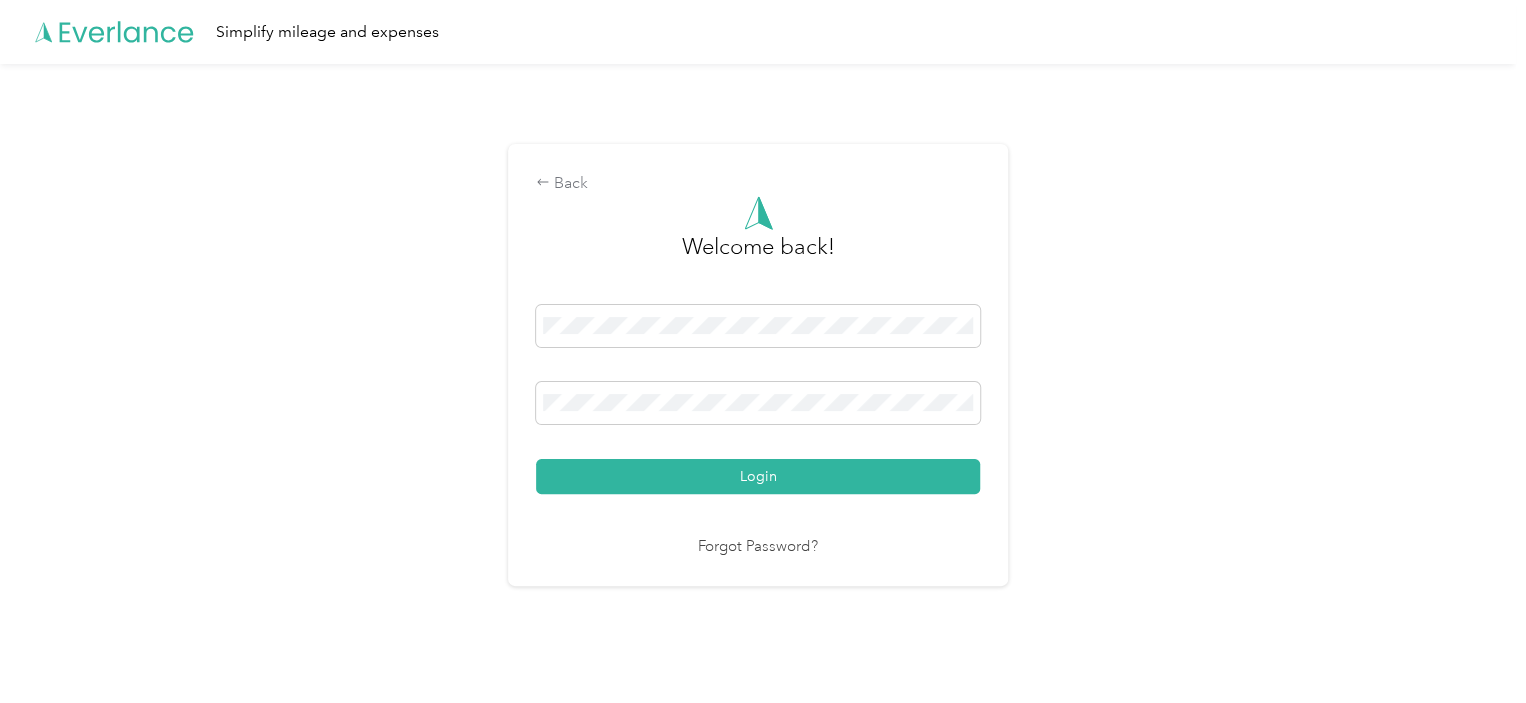 click on "Login" at bounding box center (758, 476) 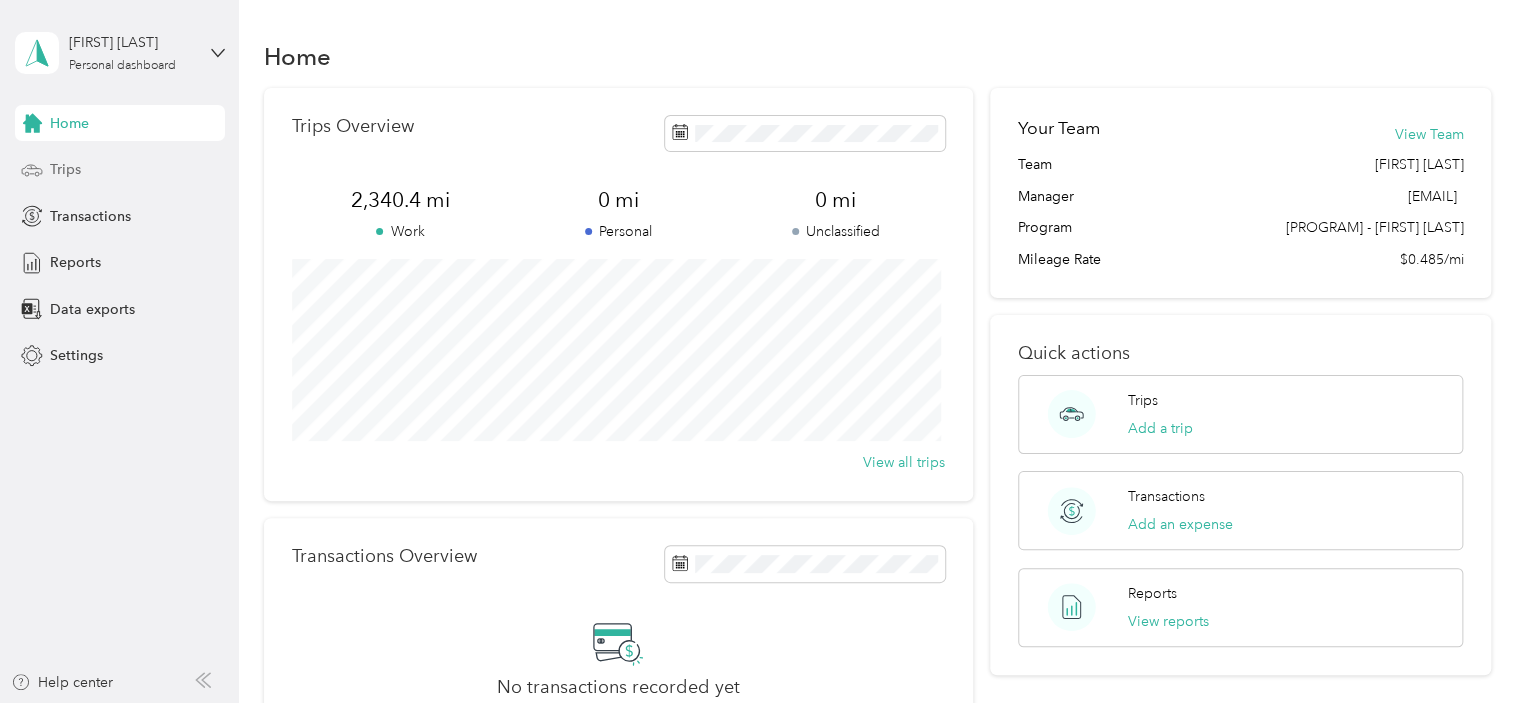 click on "Trips" at bounding box center (120, 170) 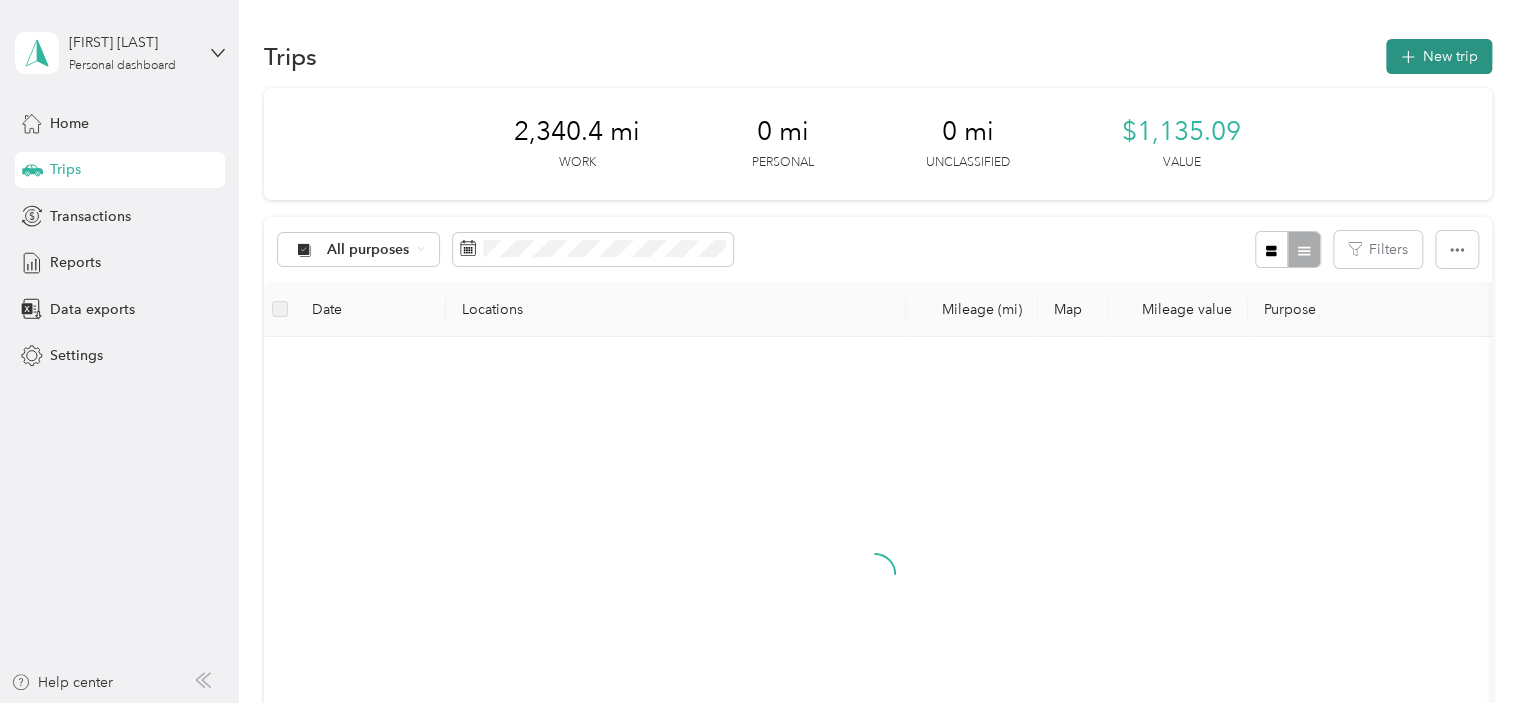 click on "New trip" at bounding box center (1439, 56) 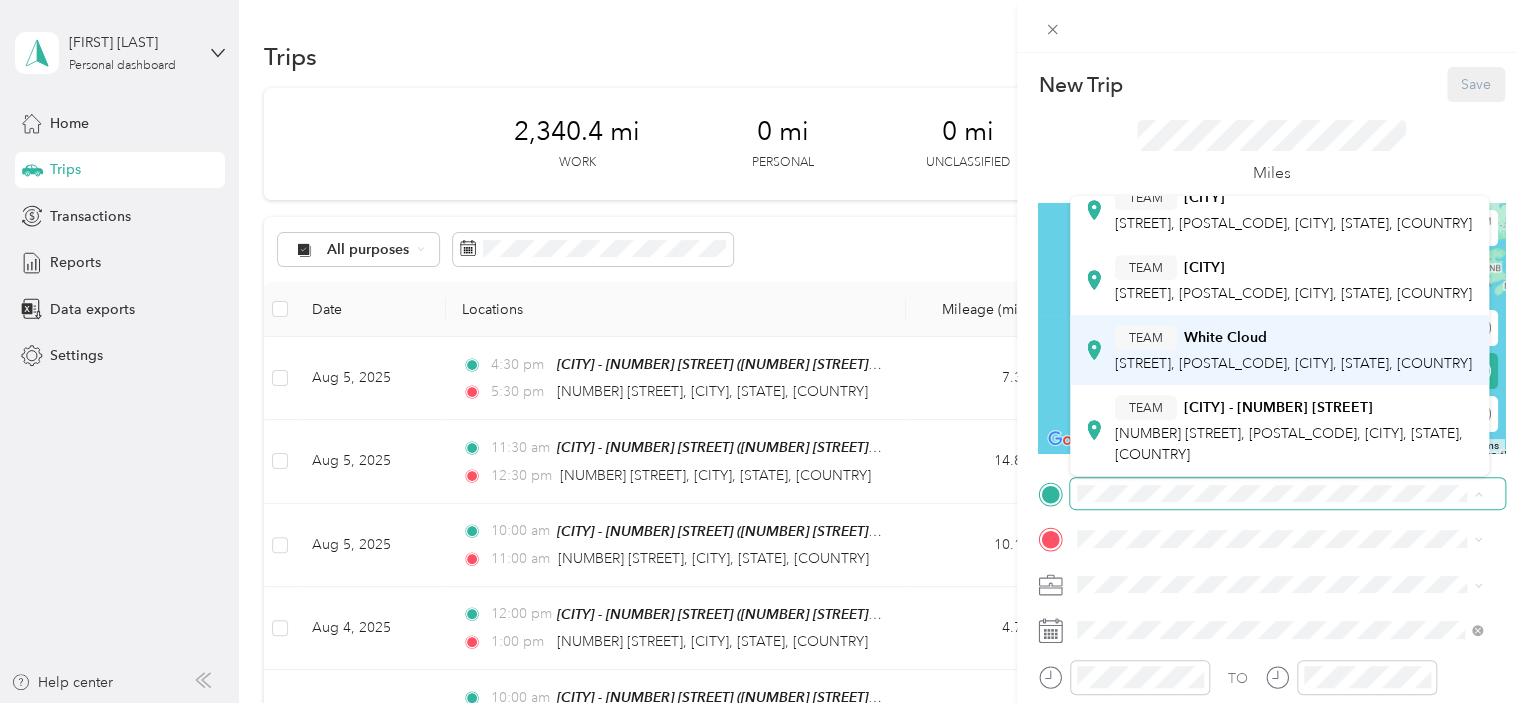 scroll, scrollTop: 650, scrollLeft: 0, axis: vertical 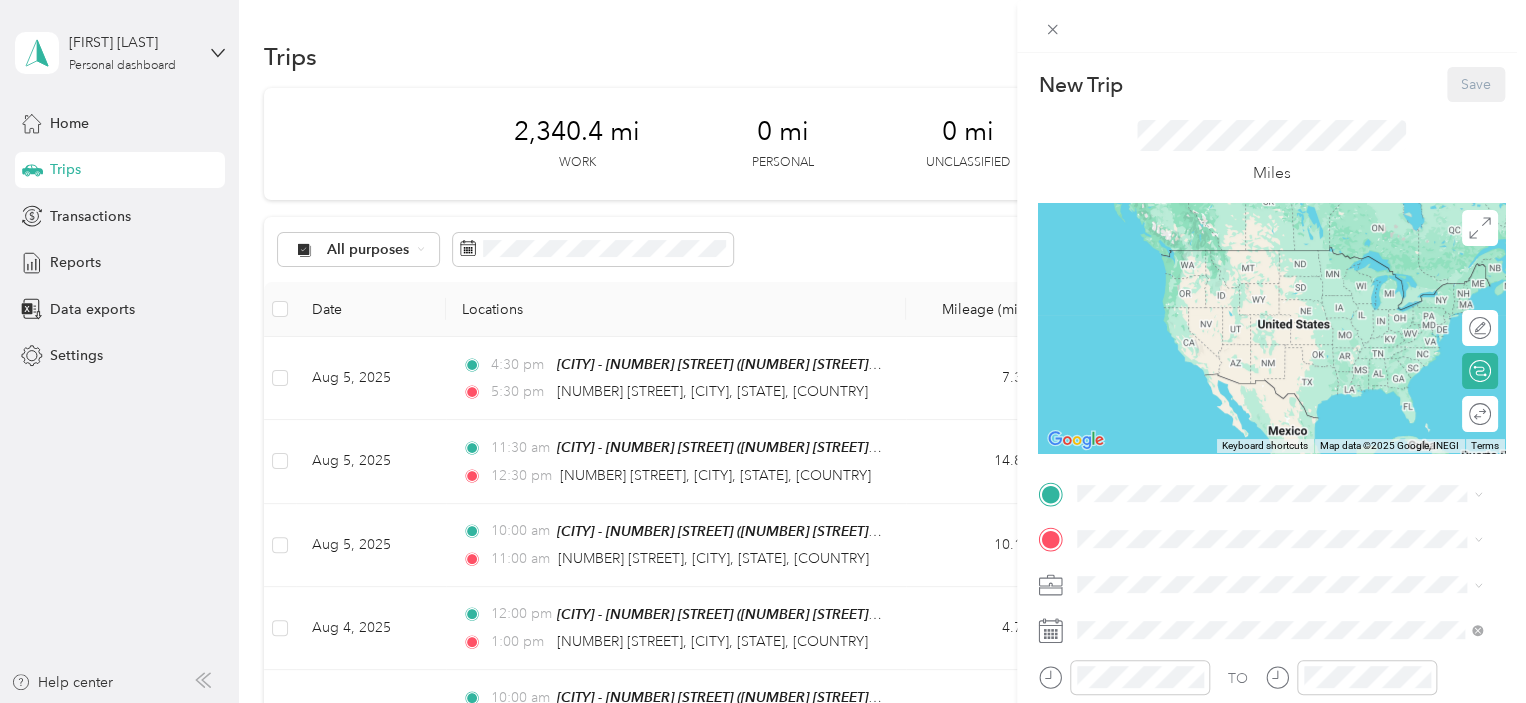 click on "[TEAM] [CITY] - [NUMBER] [STREET] [NUMBER] [STREET], [POSTAL_CODE], [CITY], [STATE], [COUNTRY]" at bounding box center (1295, 428) 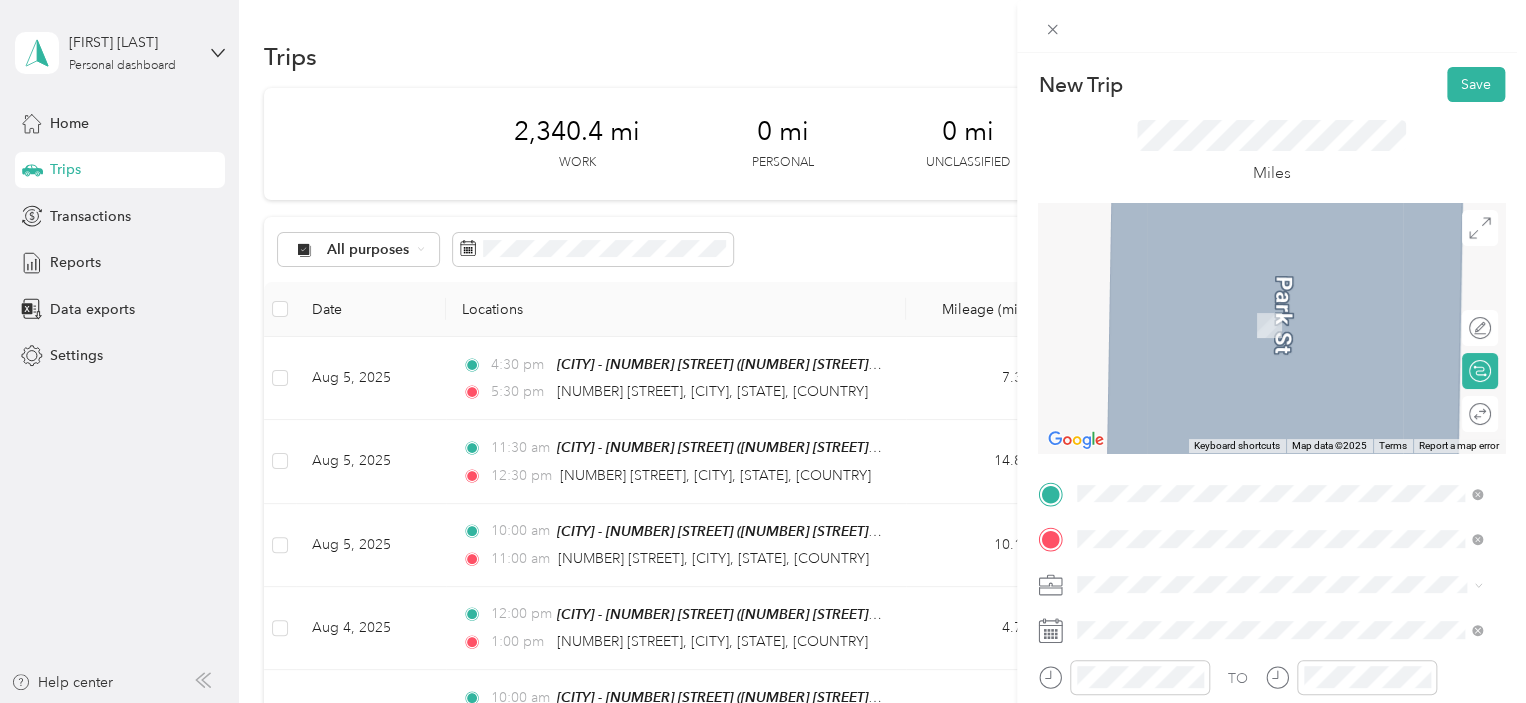 click on "[NUMBER] [STREET]
[CITY], [STATE] [POSTAL_CODE], [COUNTRY]" at bounding box center [1259, 304] 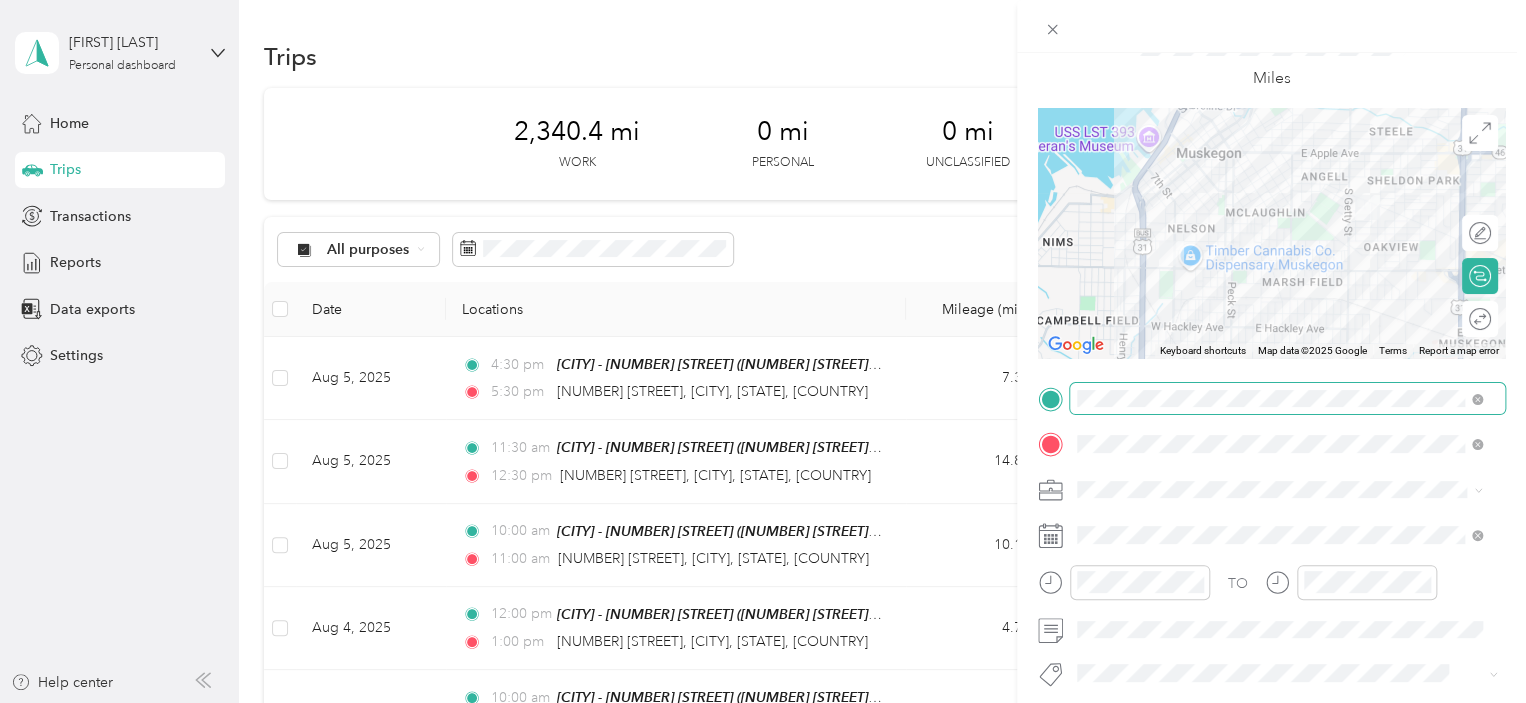 scroll, scrollTop: 200, scrollLeft: 0, axis: vertical 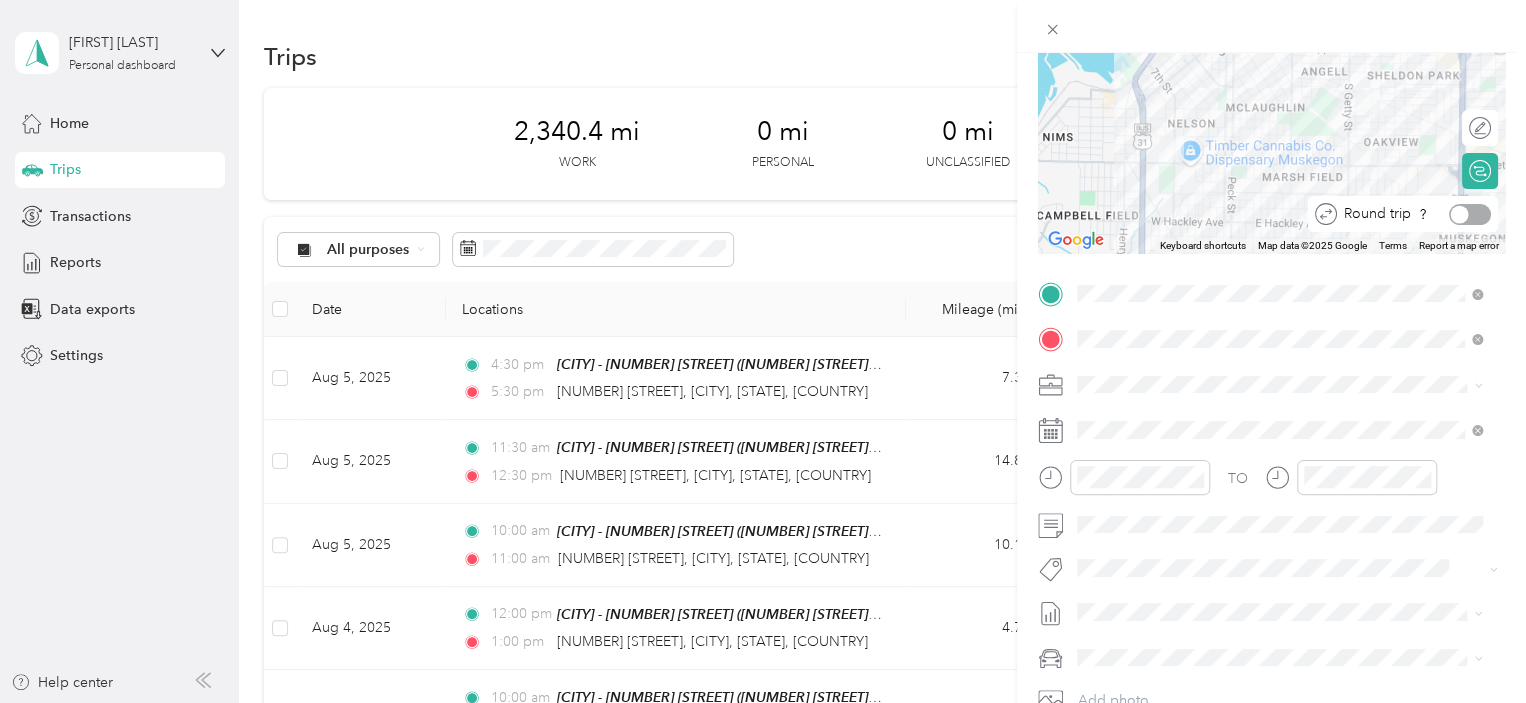 click at bounding box center [1470, 214] 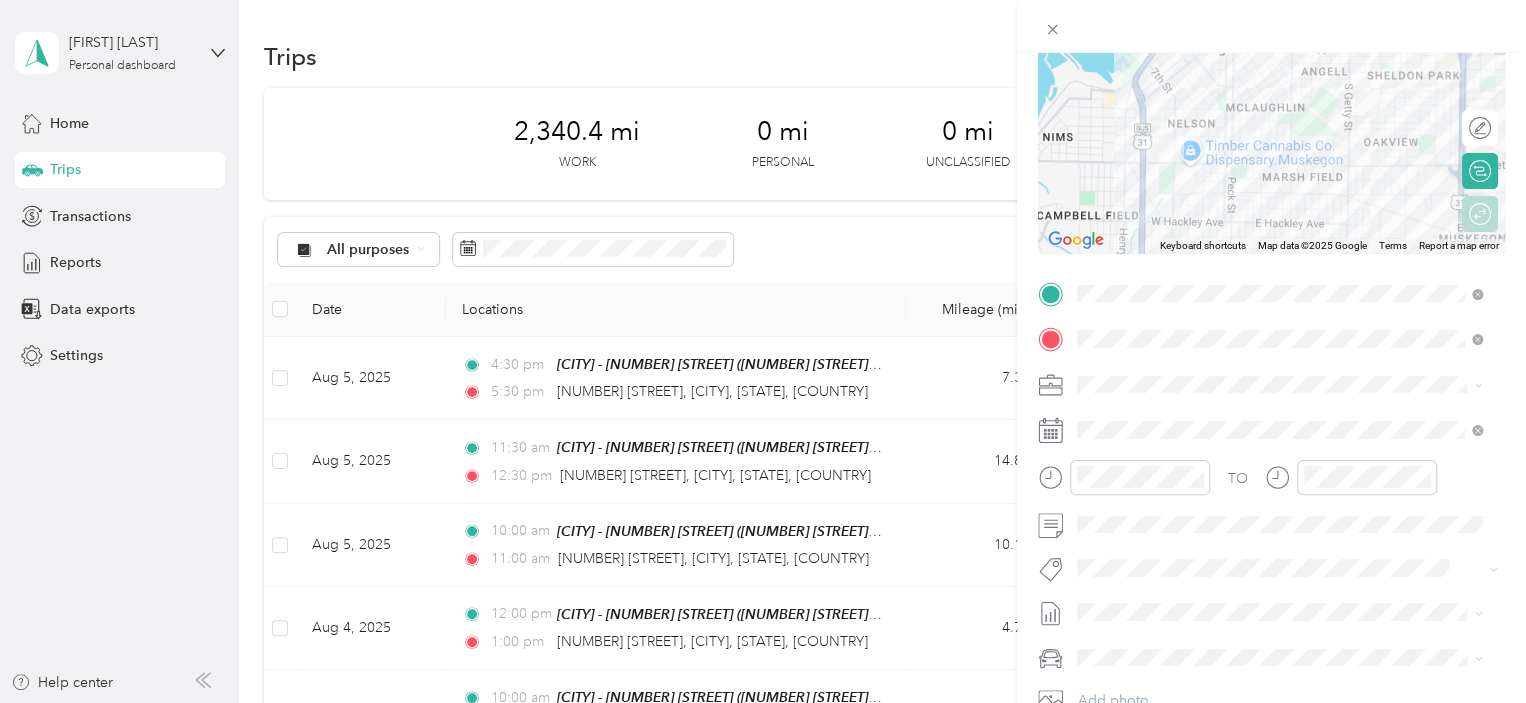 click at bounding box center [1124, 484] 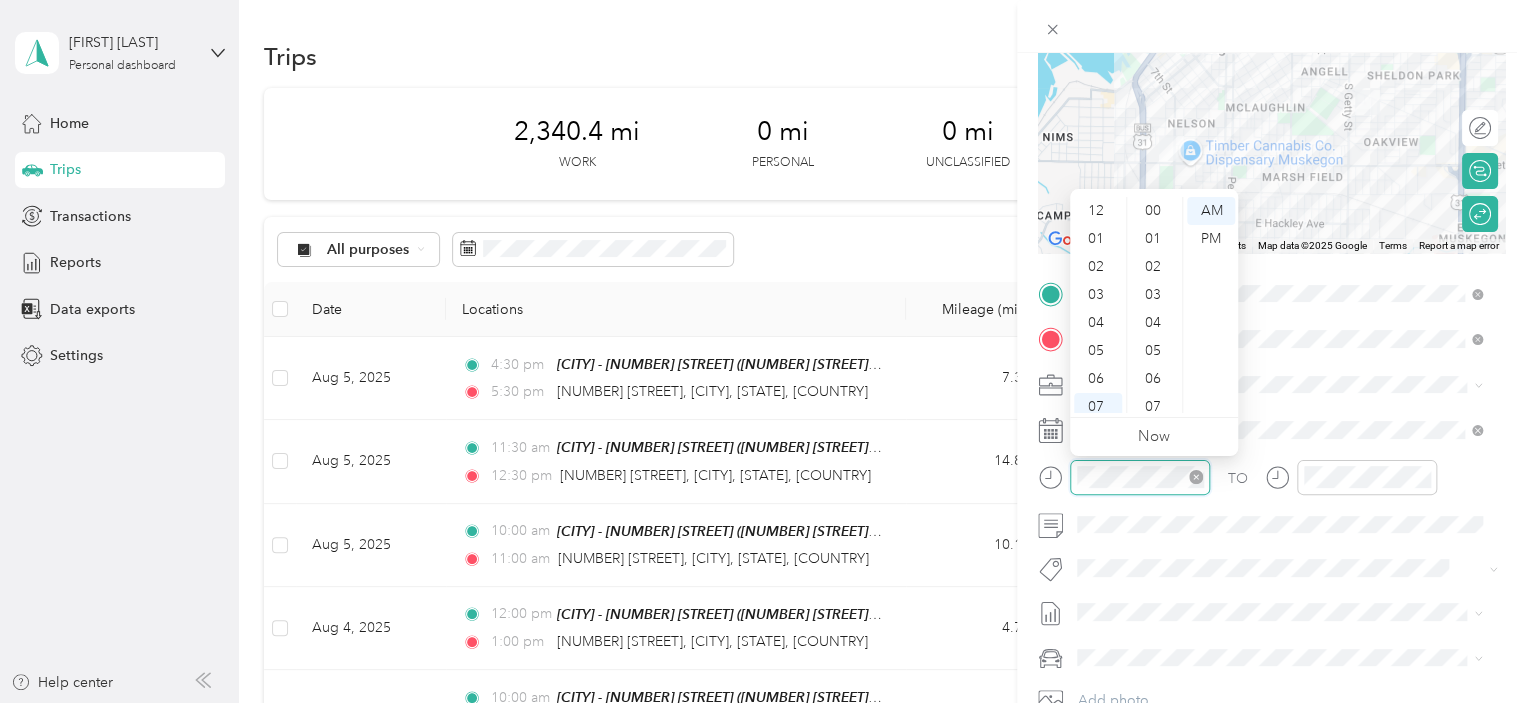 scroll, scrollTop: 672, scrollLeft: 0, axis: vertical 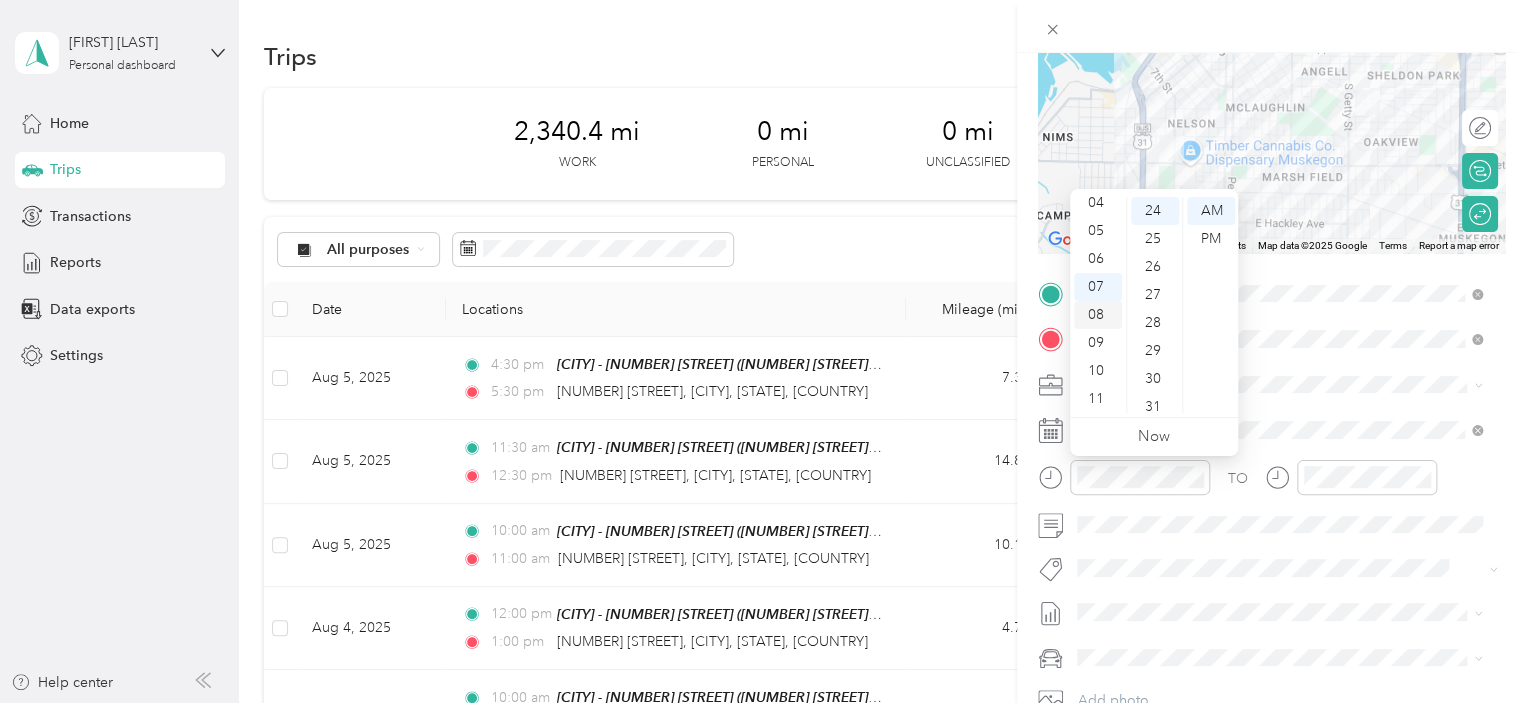 click on "08" at bounding box center (1098, 315) 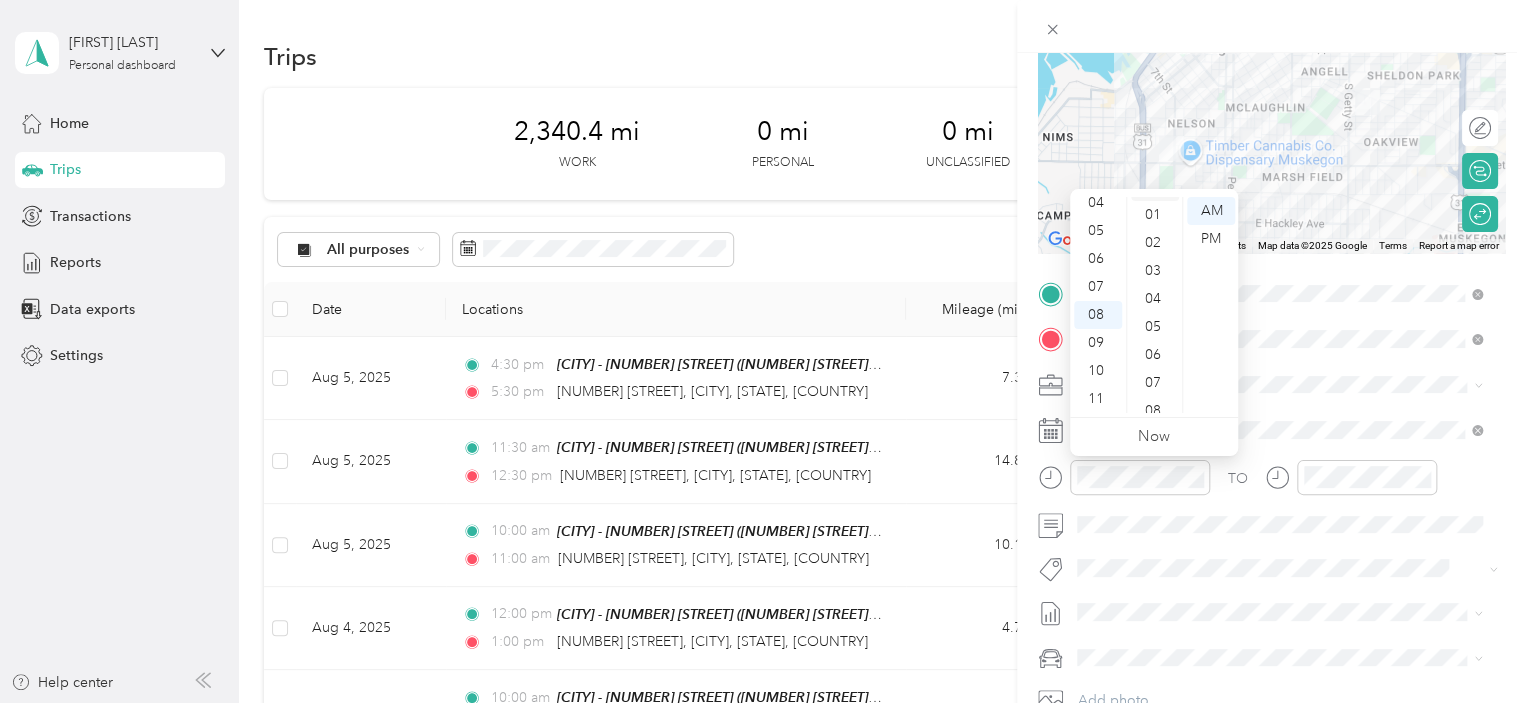 scroll, scrollTop: 0, scrollLeft: 0, axis: both 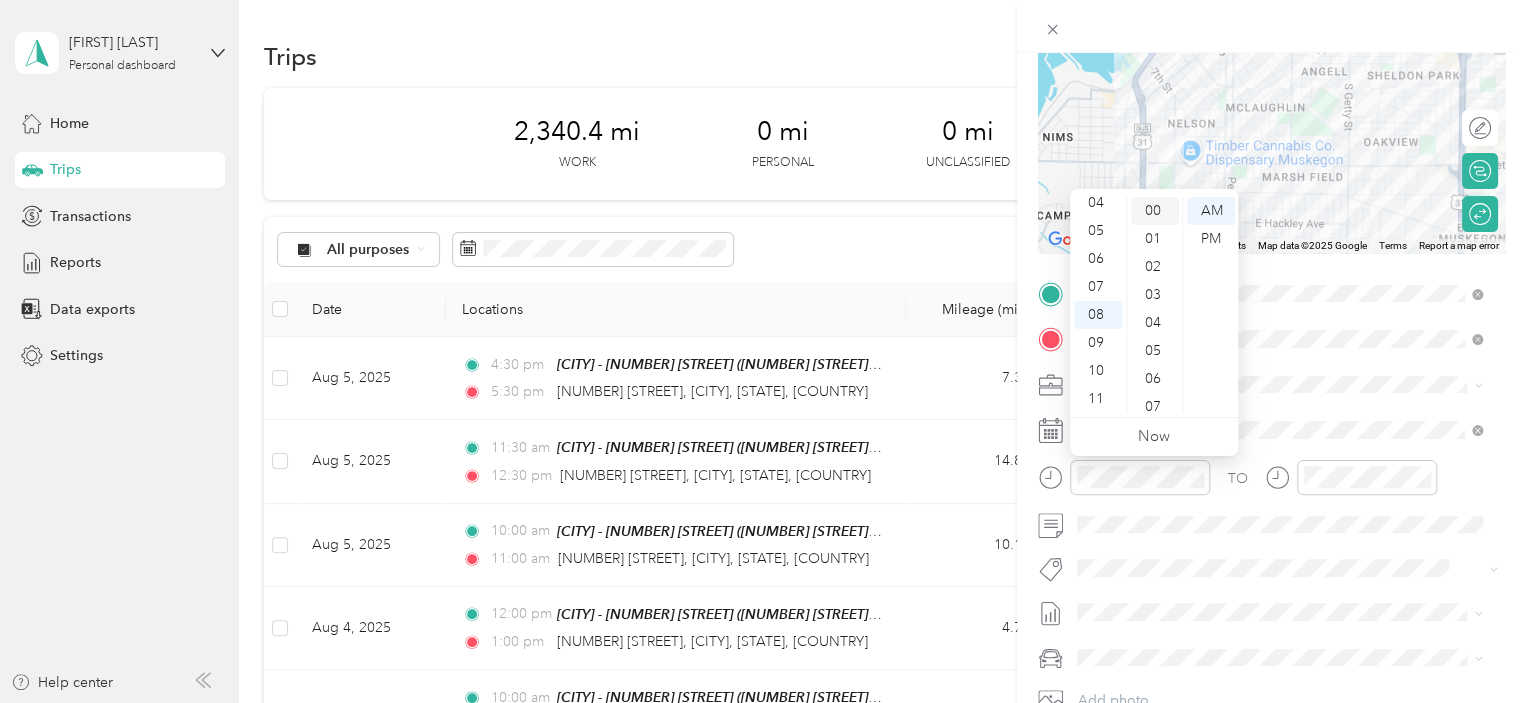 click on "00" at bounding box center [1155, 211] 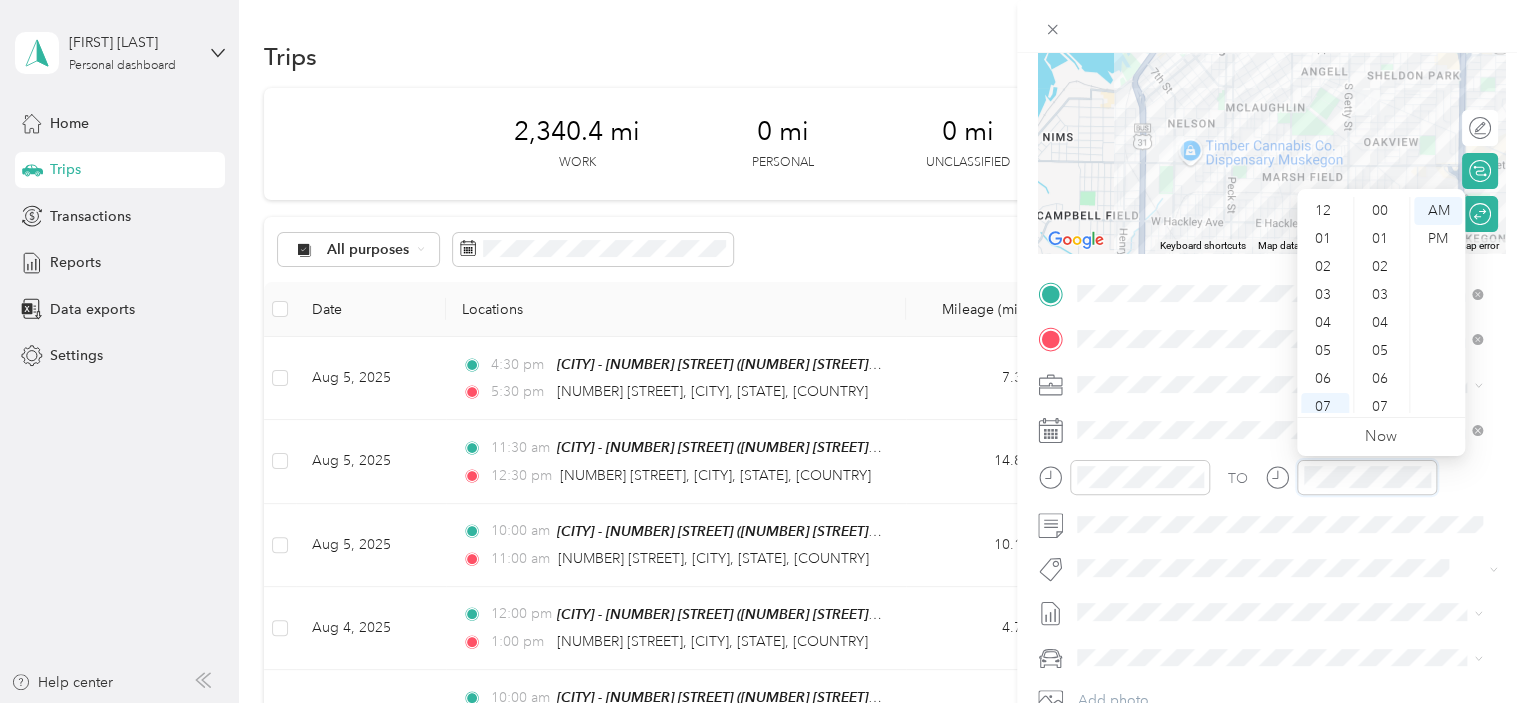 scroll, scrollTop: 672, scrollLeft: 0, axis: vertical 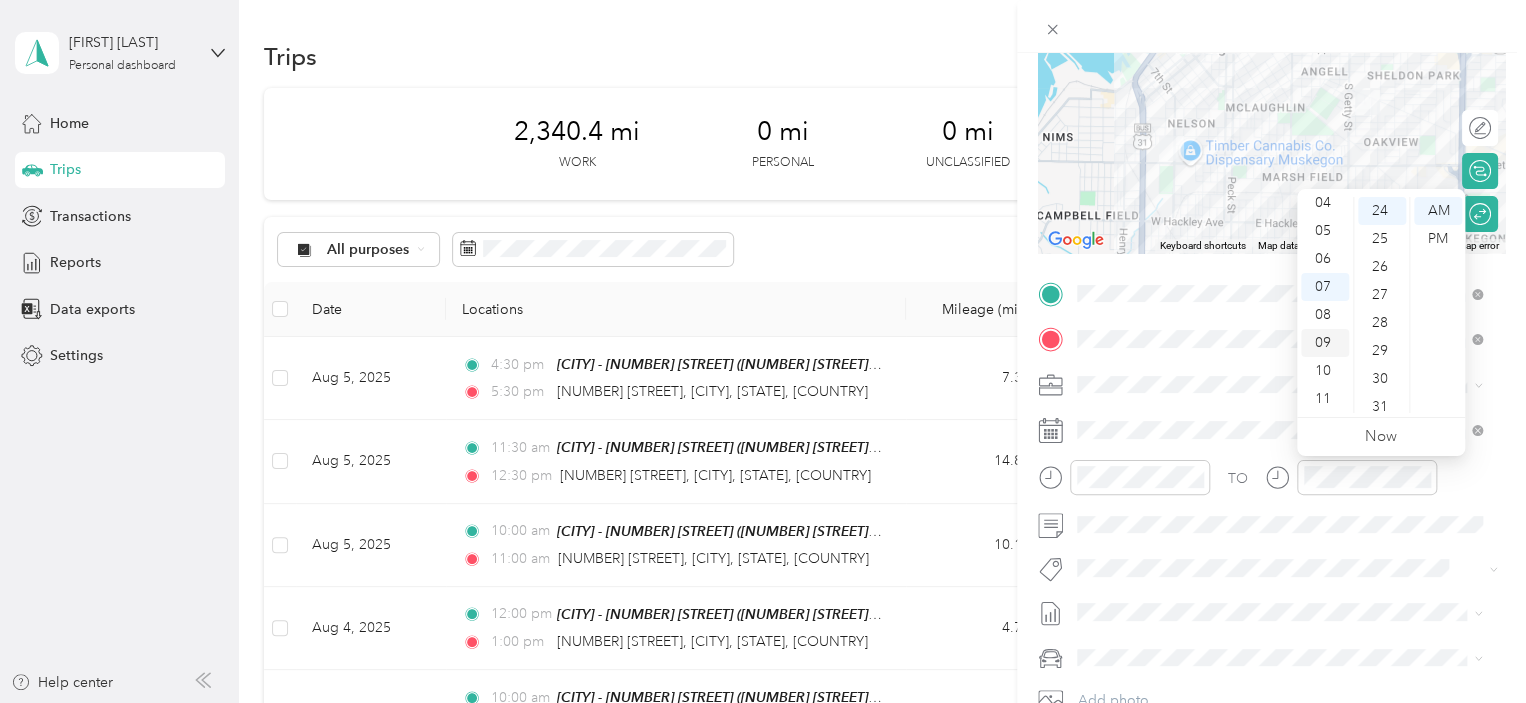 click on "09" at bounding box center [1325, 343] 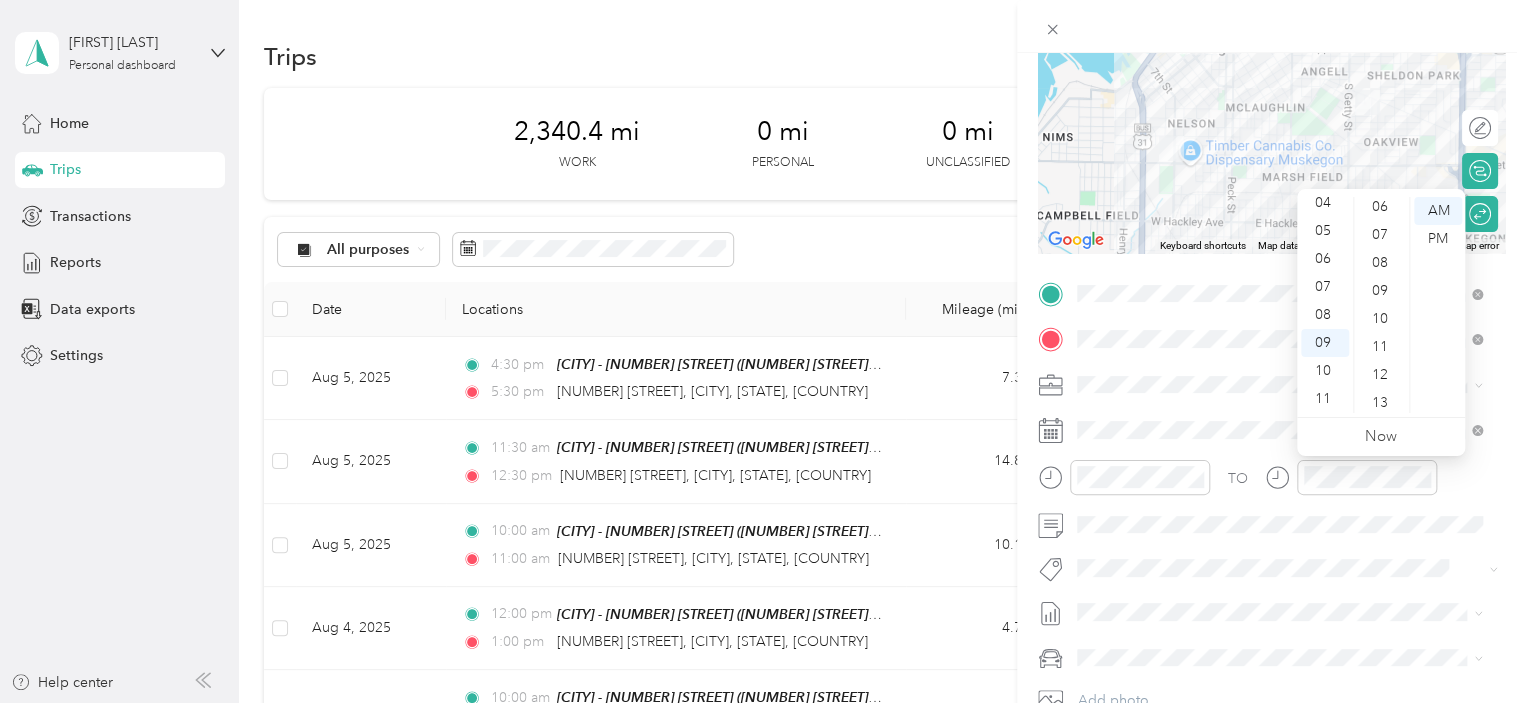 scroll, scrollTop: 90, scrollLeft: 0, axis: vertical 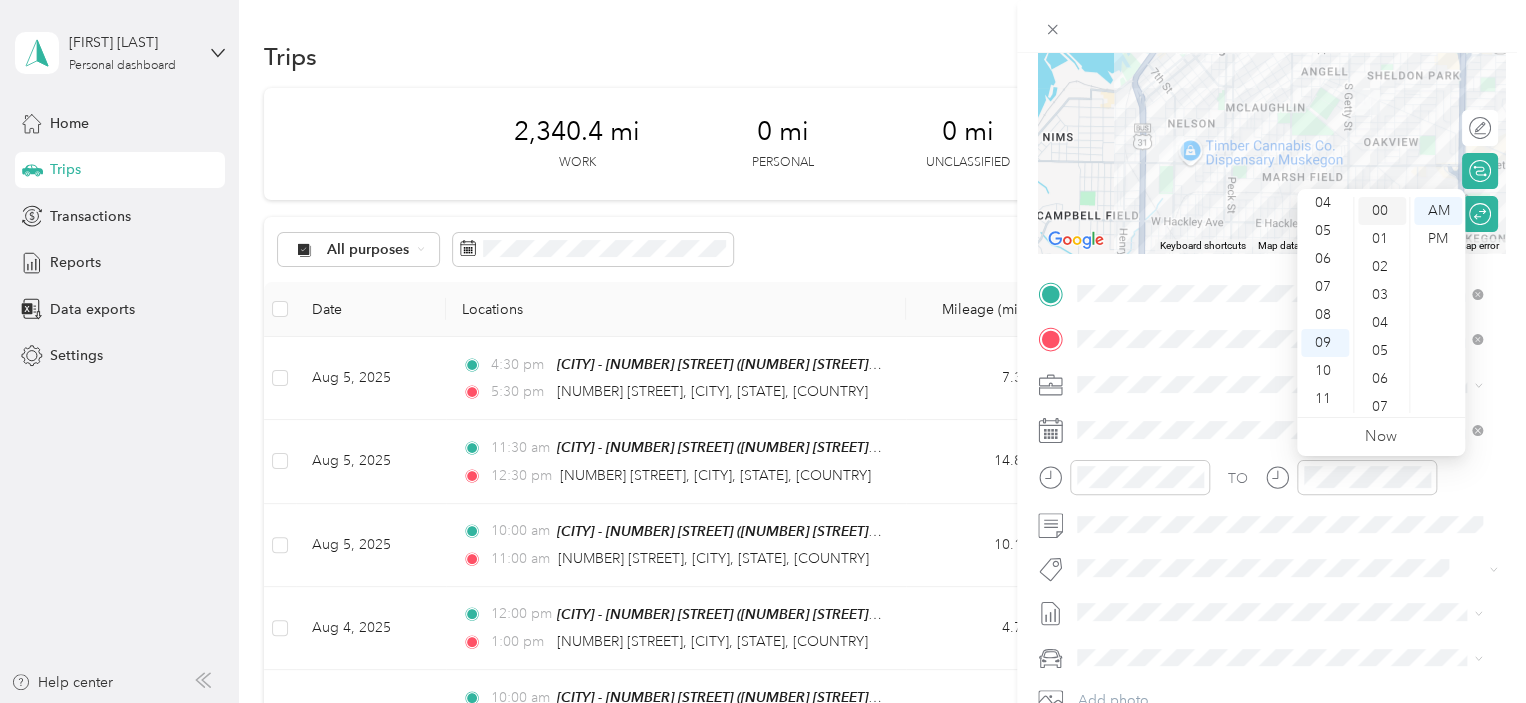 click on "00" at bounding box center (1382, 211) 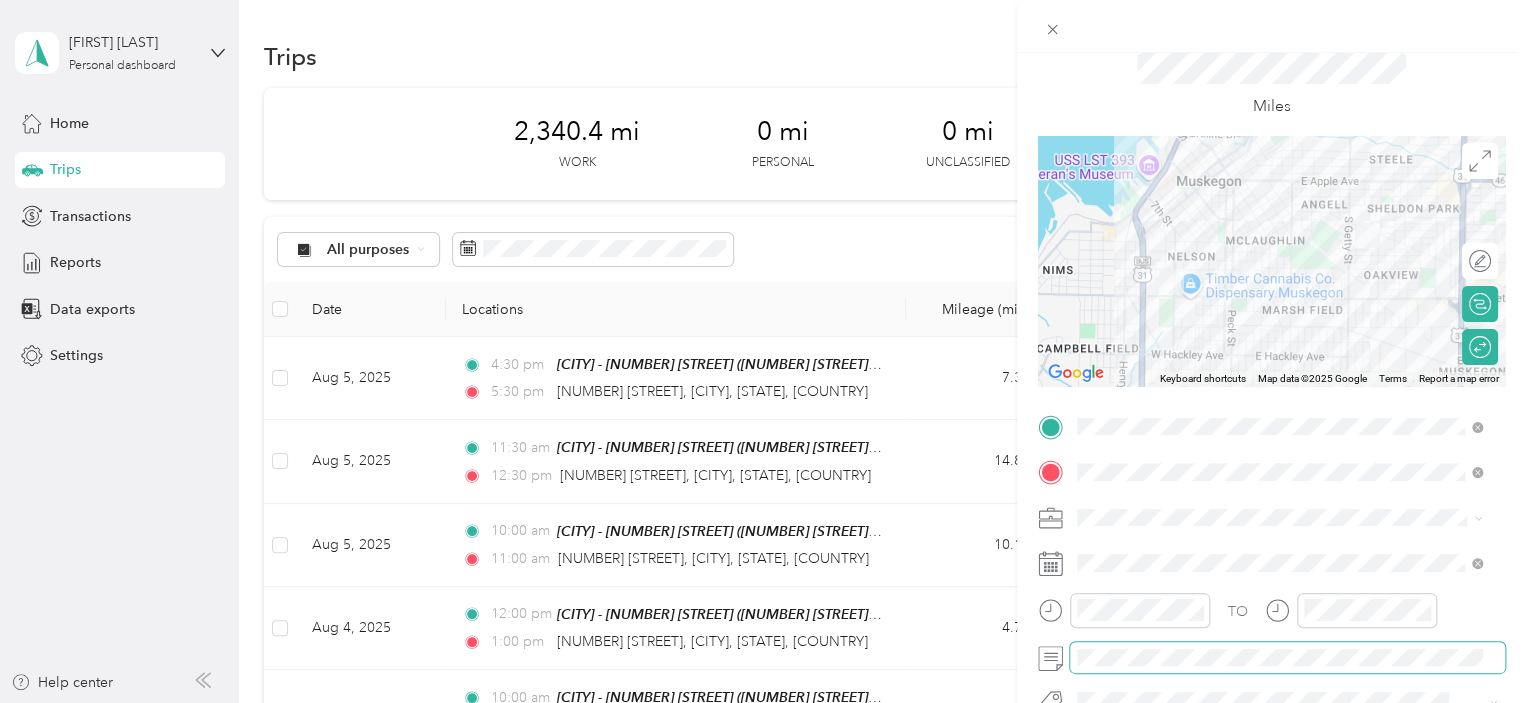 scroll, scrollTop: 0, scrollLeft: 0, axis: both 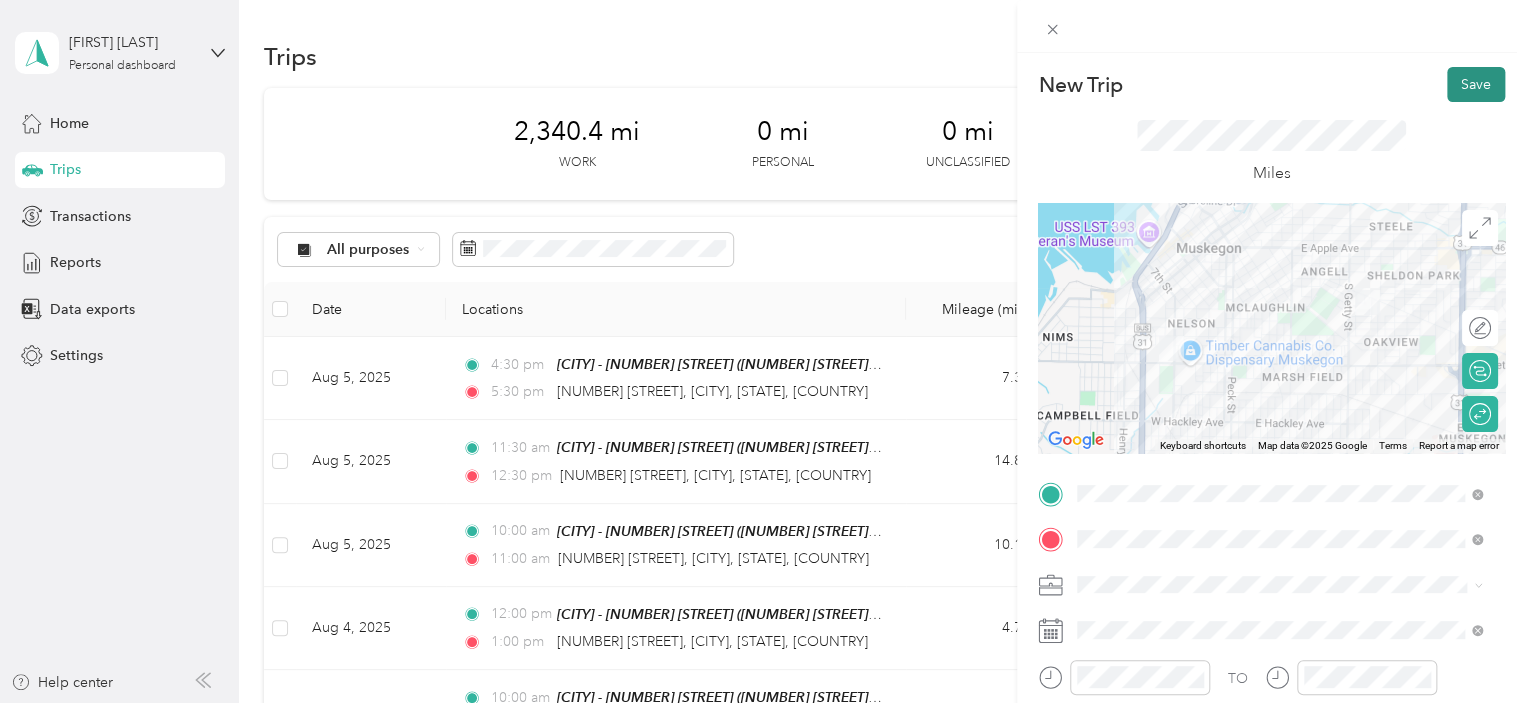 click on "Save" at bounding box center [1476, 84] 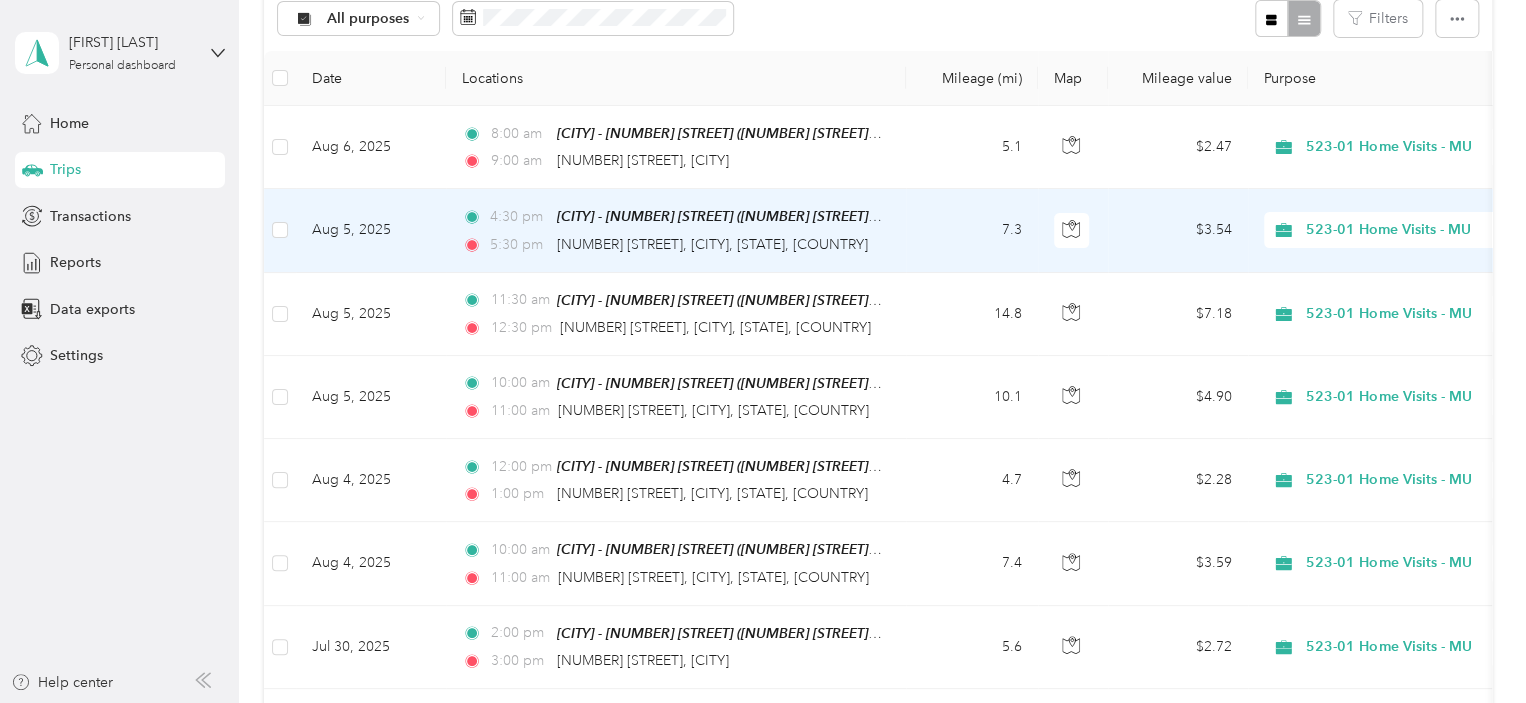 scroll, scrollTop: 0, scrollLeft: 0, axis: both 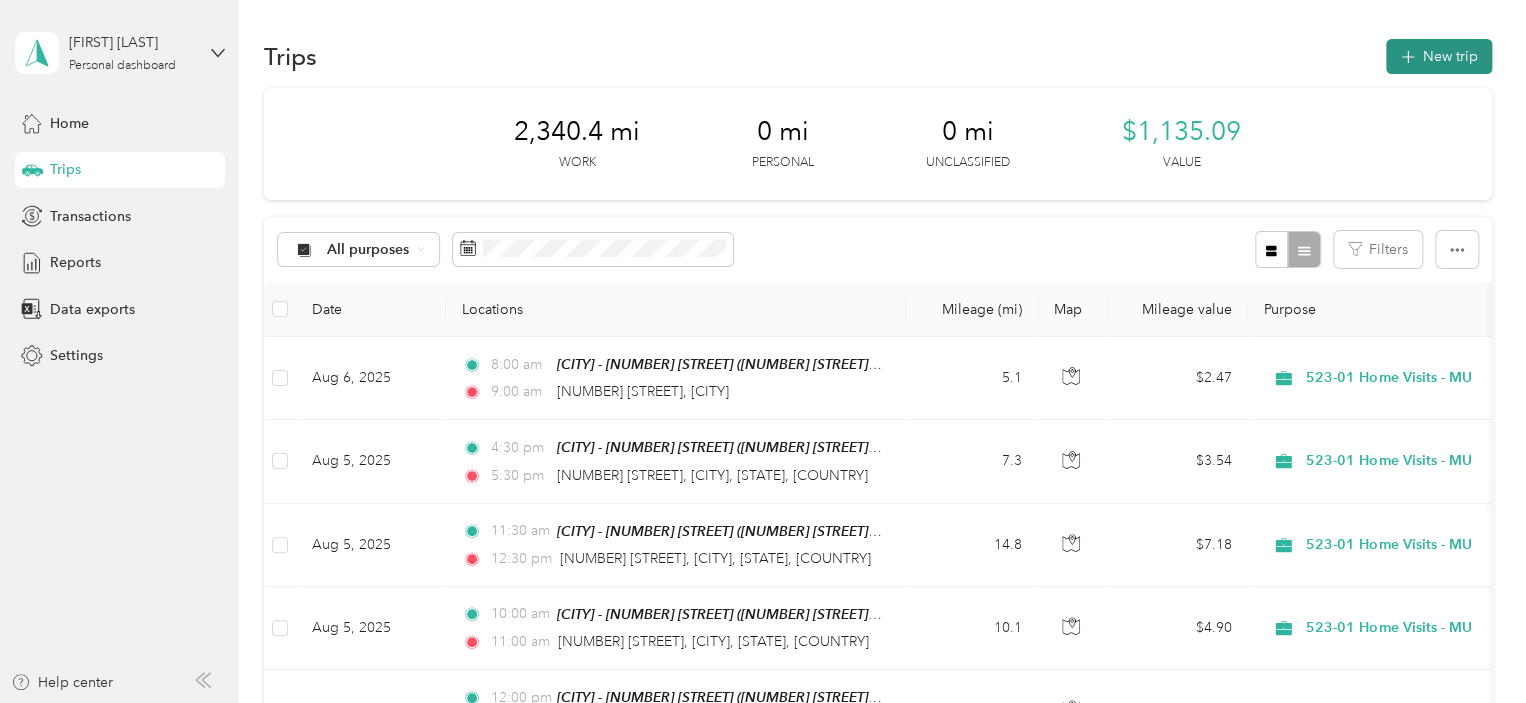 click on "New trip" at bounding box center [1439, 56] 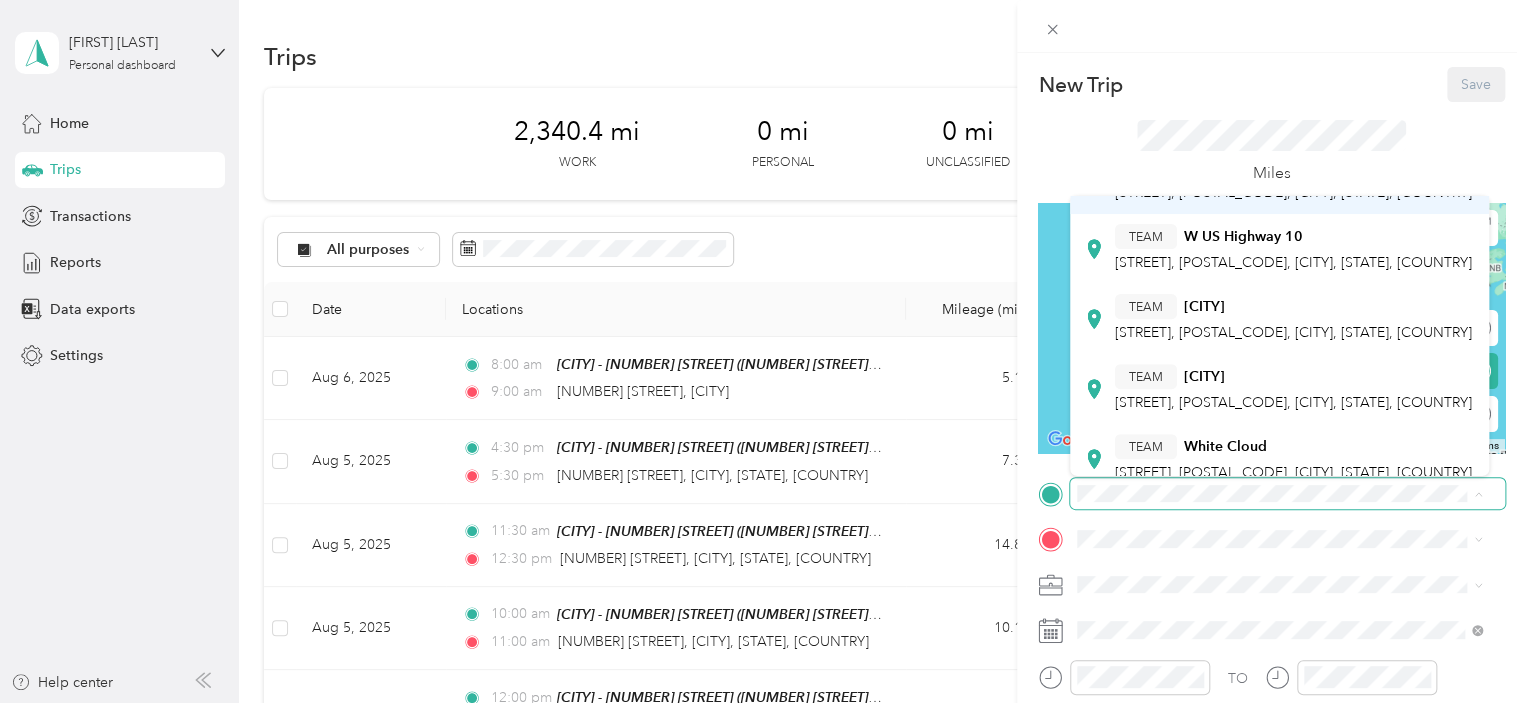 scroll, scrollTop: 600, scrollLeft: 0, axis: vertical 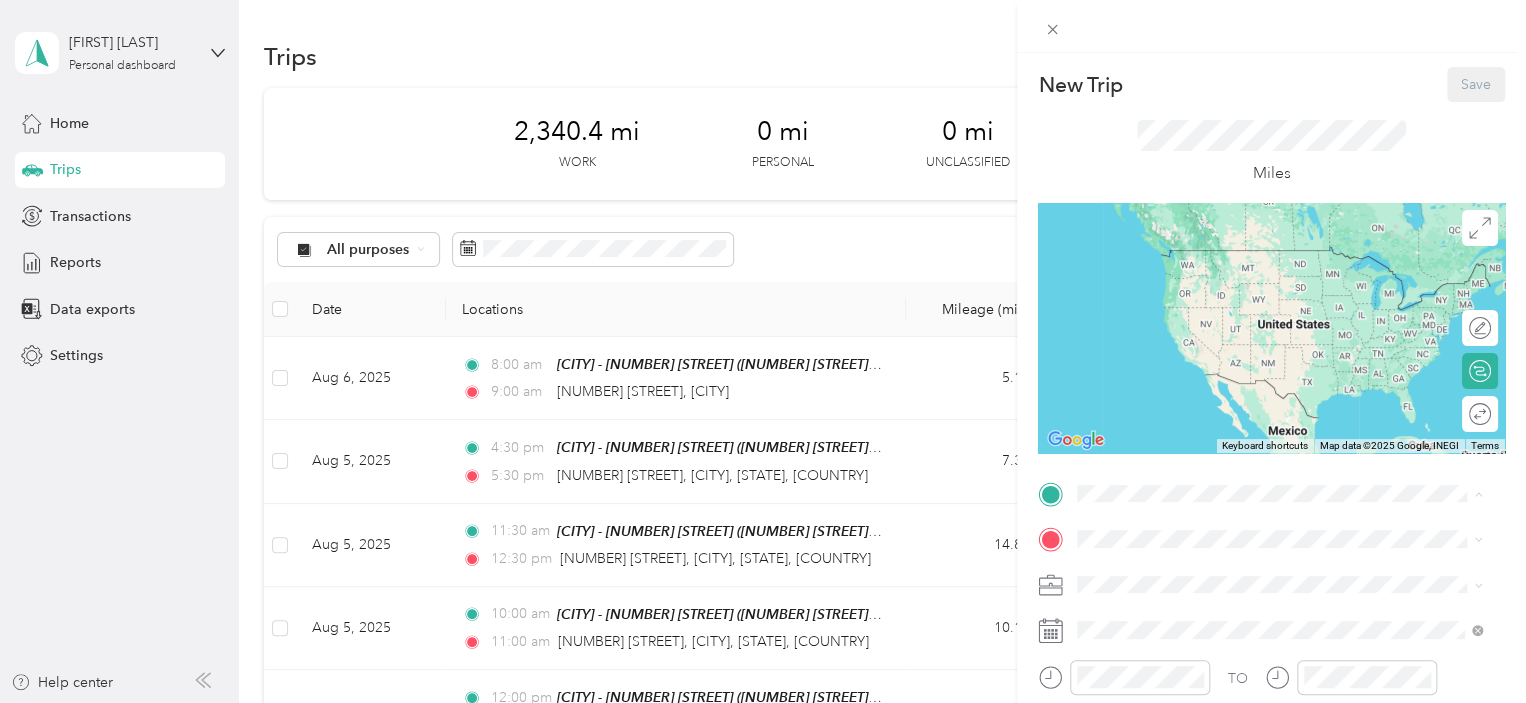 click on "[TEAM] [CITY] - [NUMBER] [STREET]" at bounding box center [1295, 407] 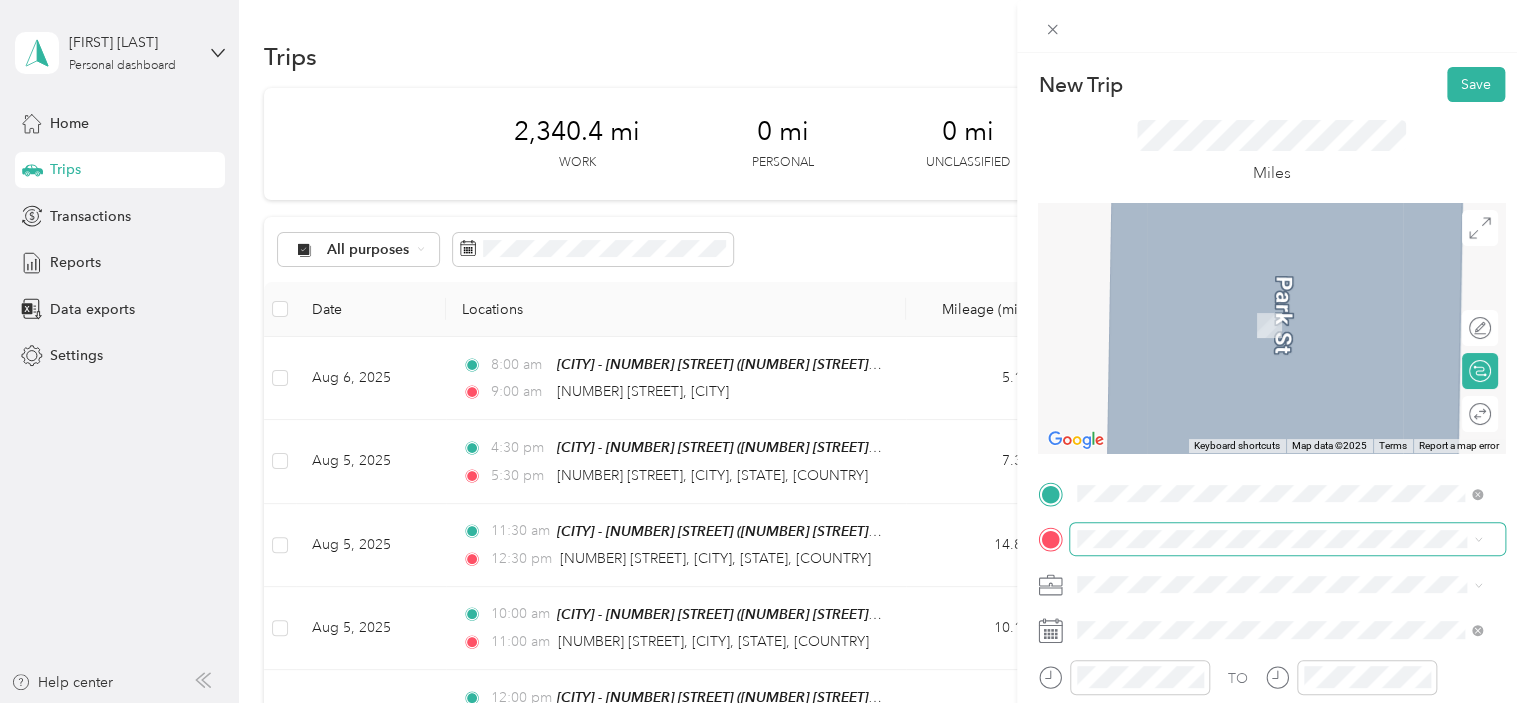click at bounding box center (1287, 539) 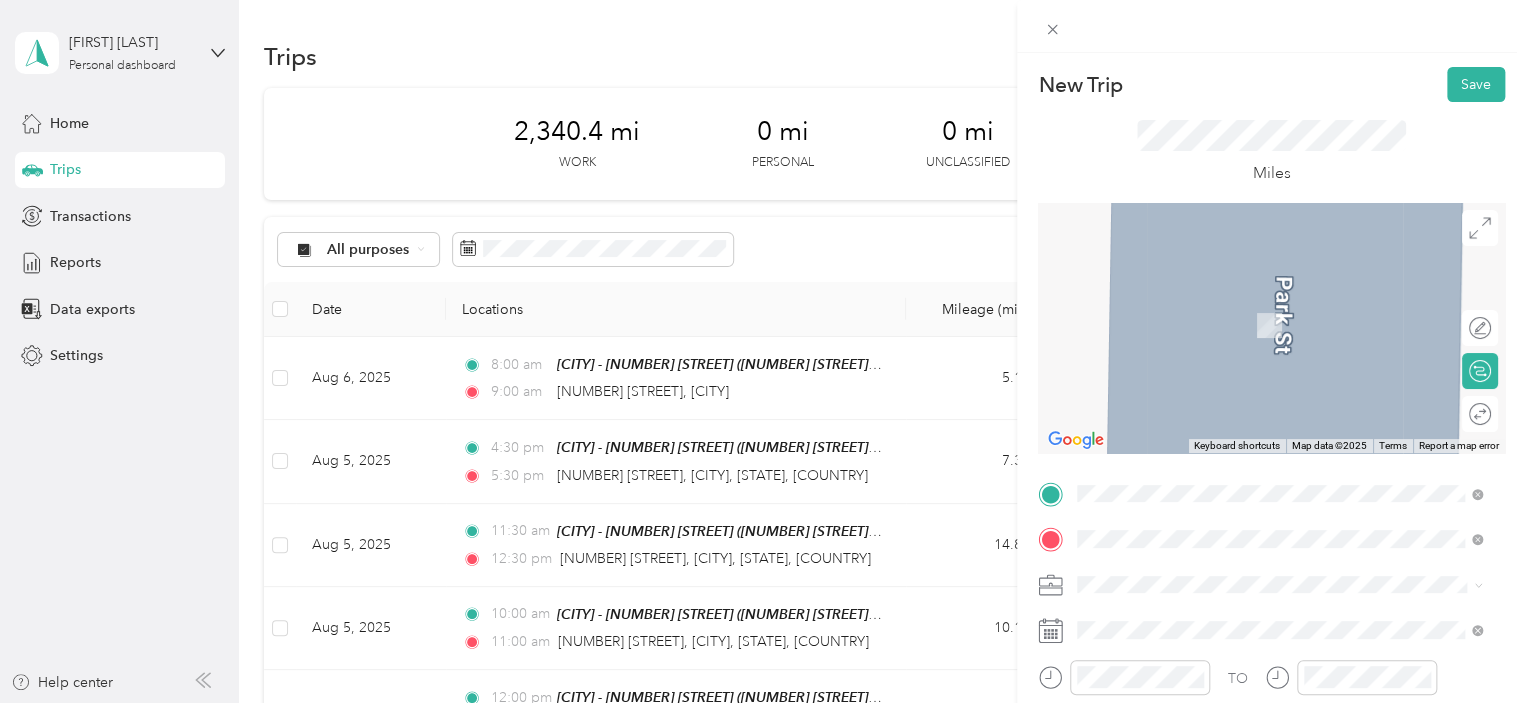 click on "[NUMBER] [STREET]
[CITY], [STATE] [POSTAL_CODE], [COUNTRY]" at bounding box center [1259, 304] 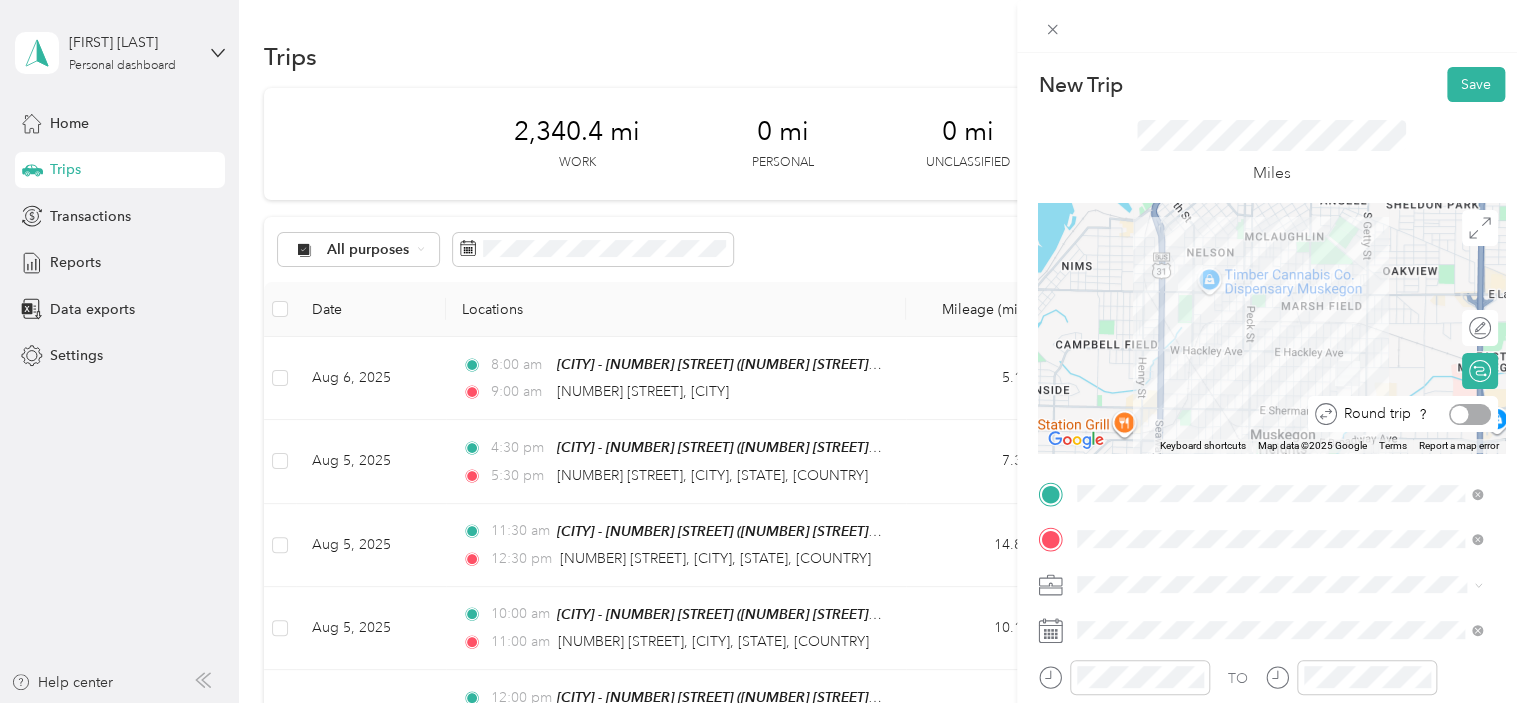 click at bounding box center [1470, 414] 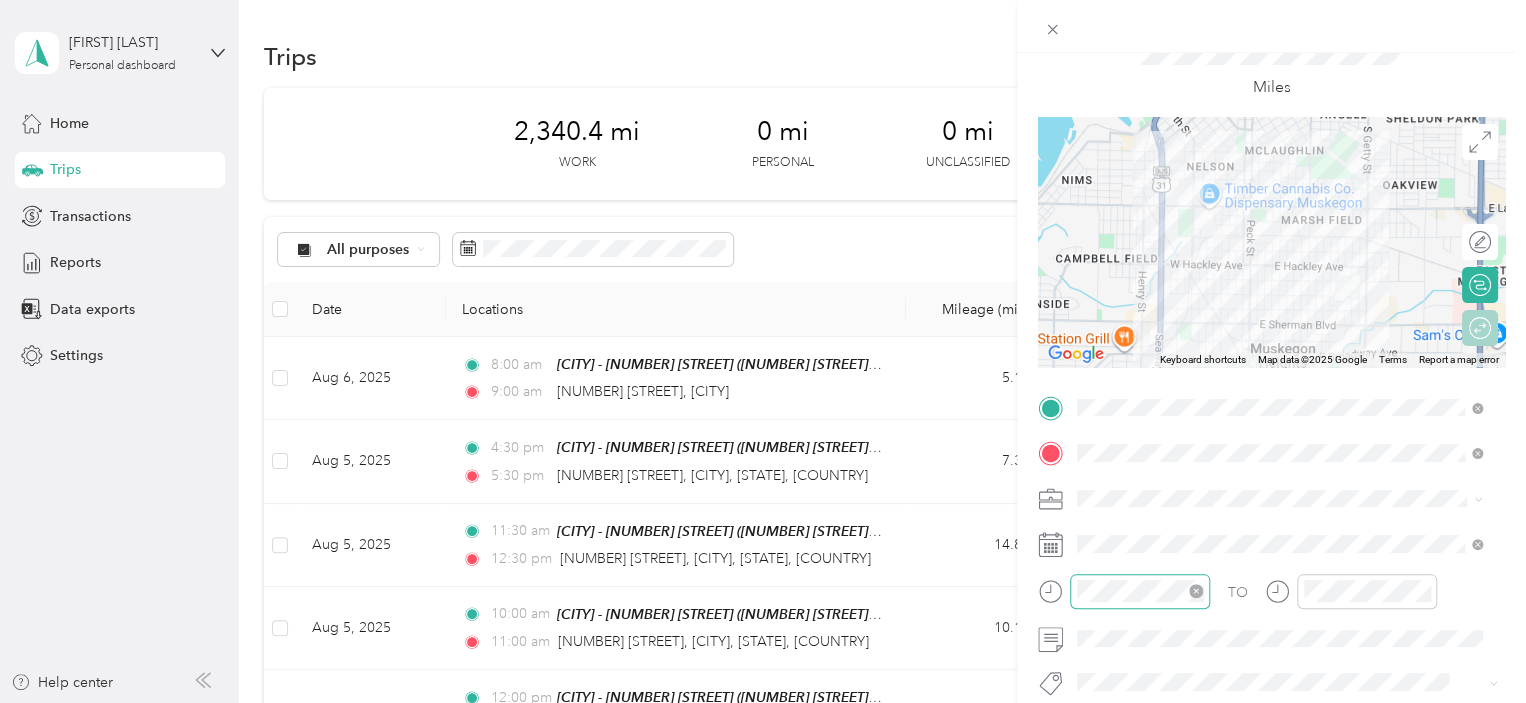 scroll, scrollTop: 200, scrollLeft: 0, axis: vertical 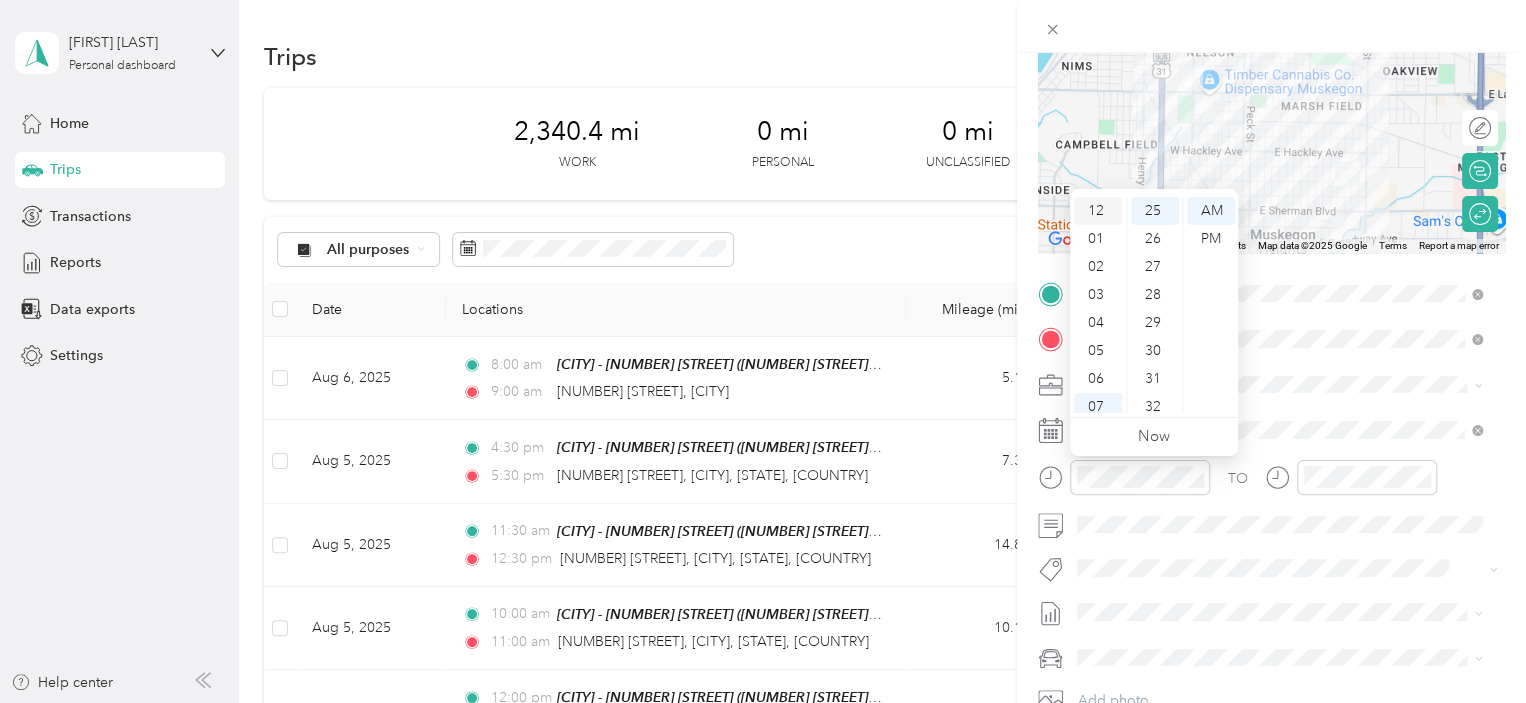 click on "12" at bounding box center (1098, 211) 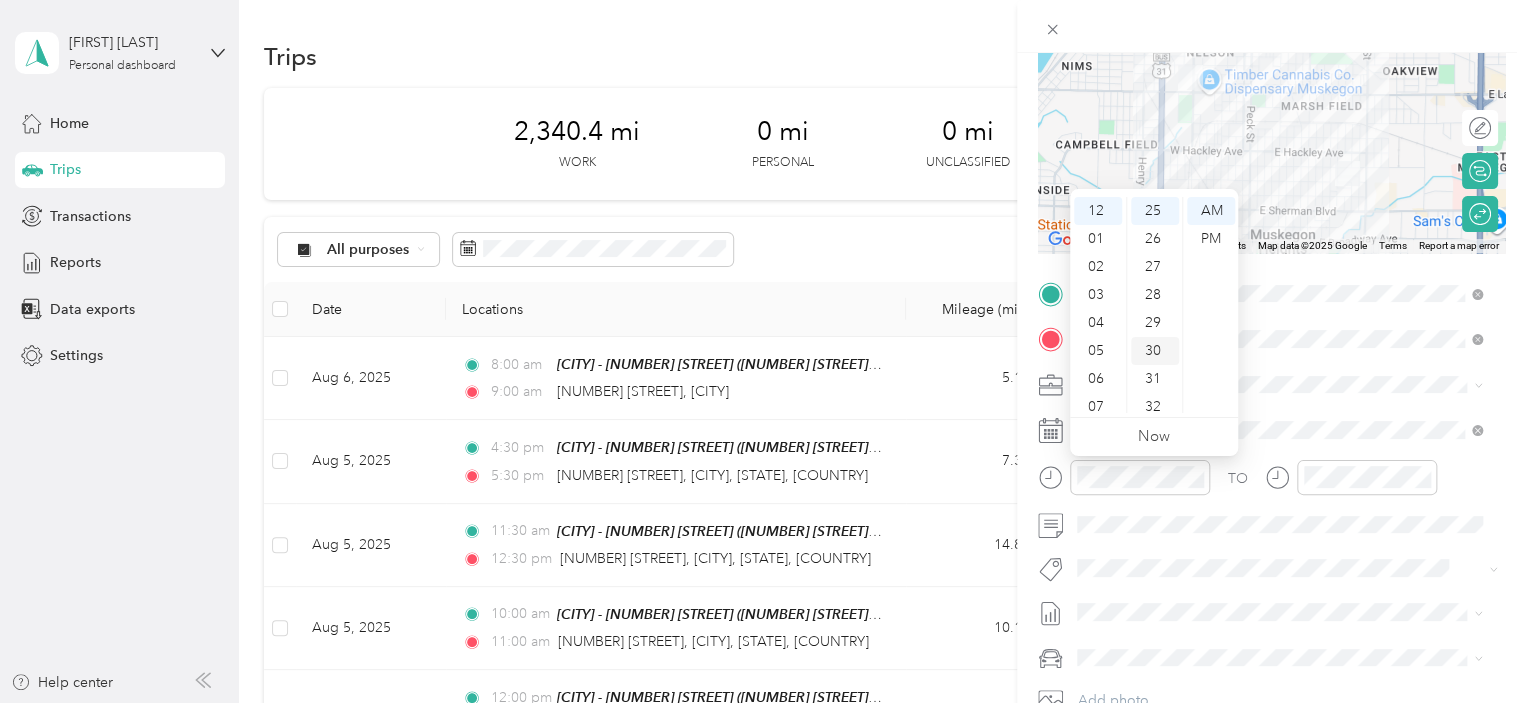 click on "30" at bounding box center [1155, 351] 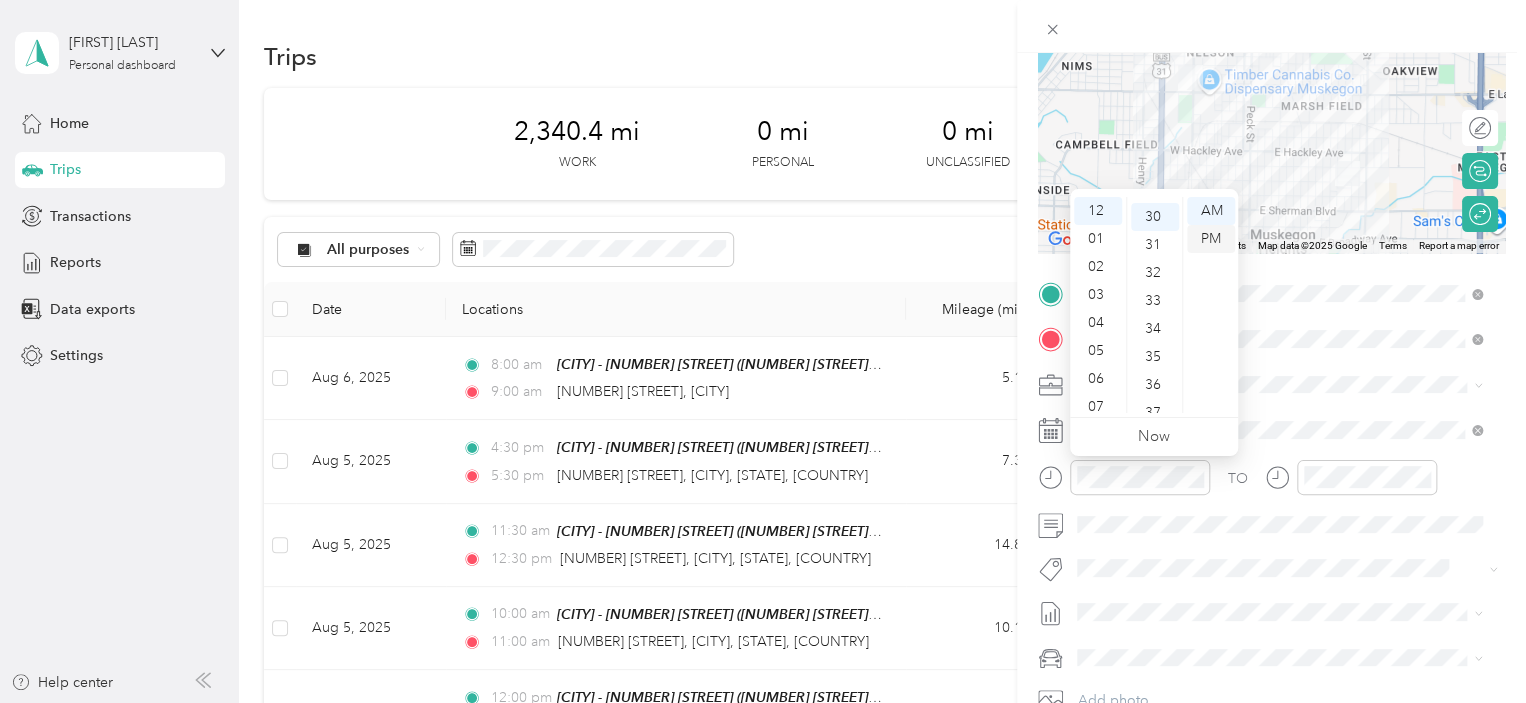 scroll, scrollTop: 840, scrollLeft: 0, axis: vertical 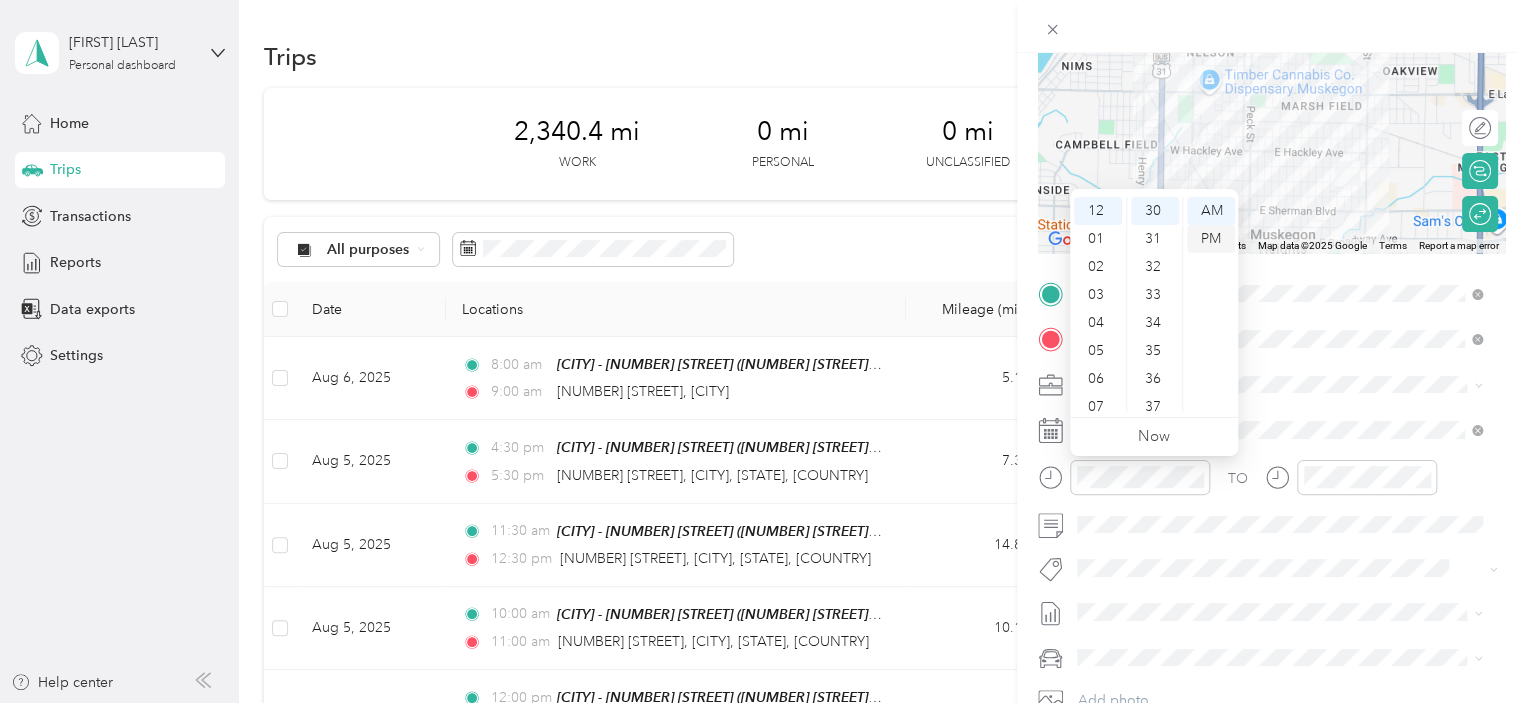 click on "PM" at bounding box center [1211, 239] 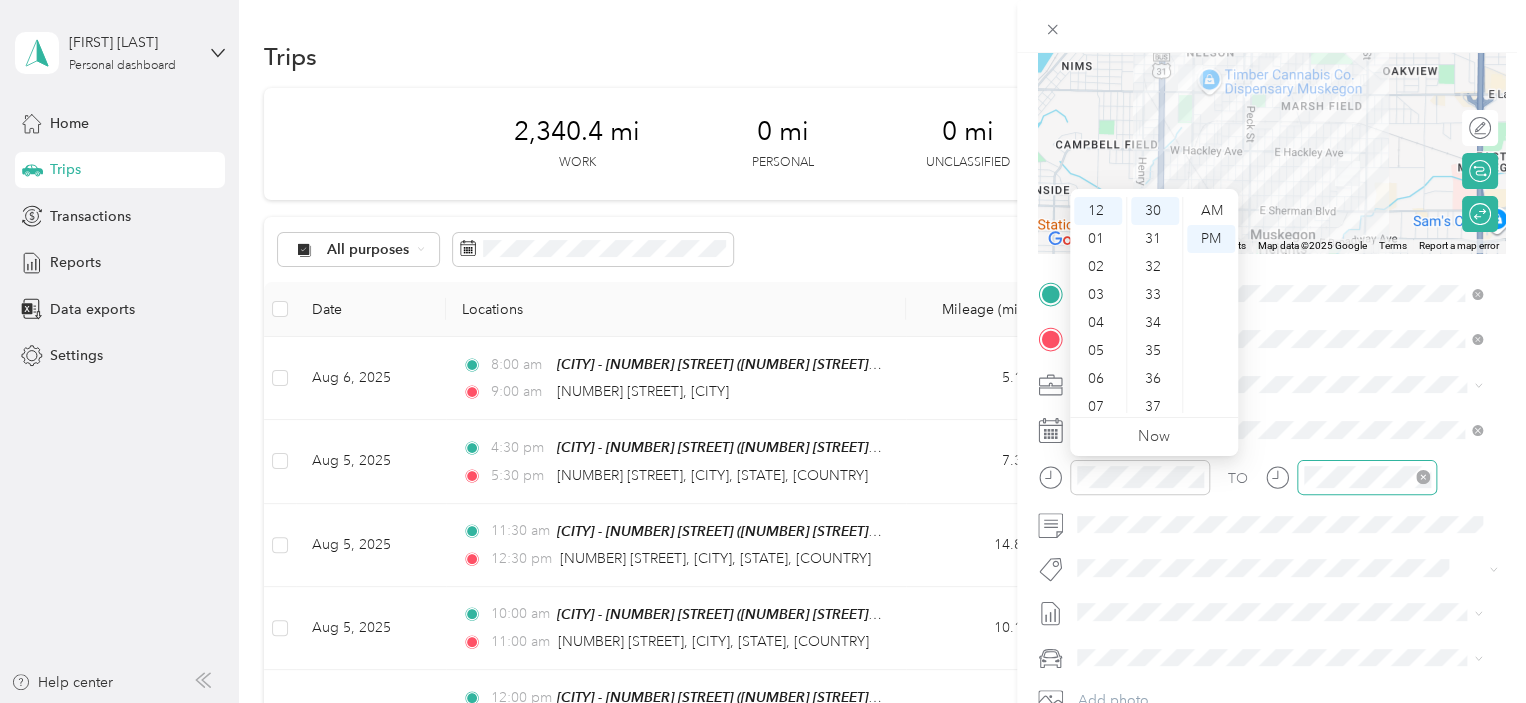 click at bounding box center [1367, 477] 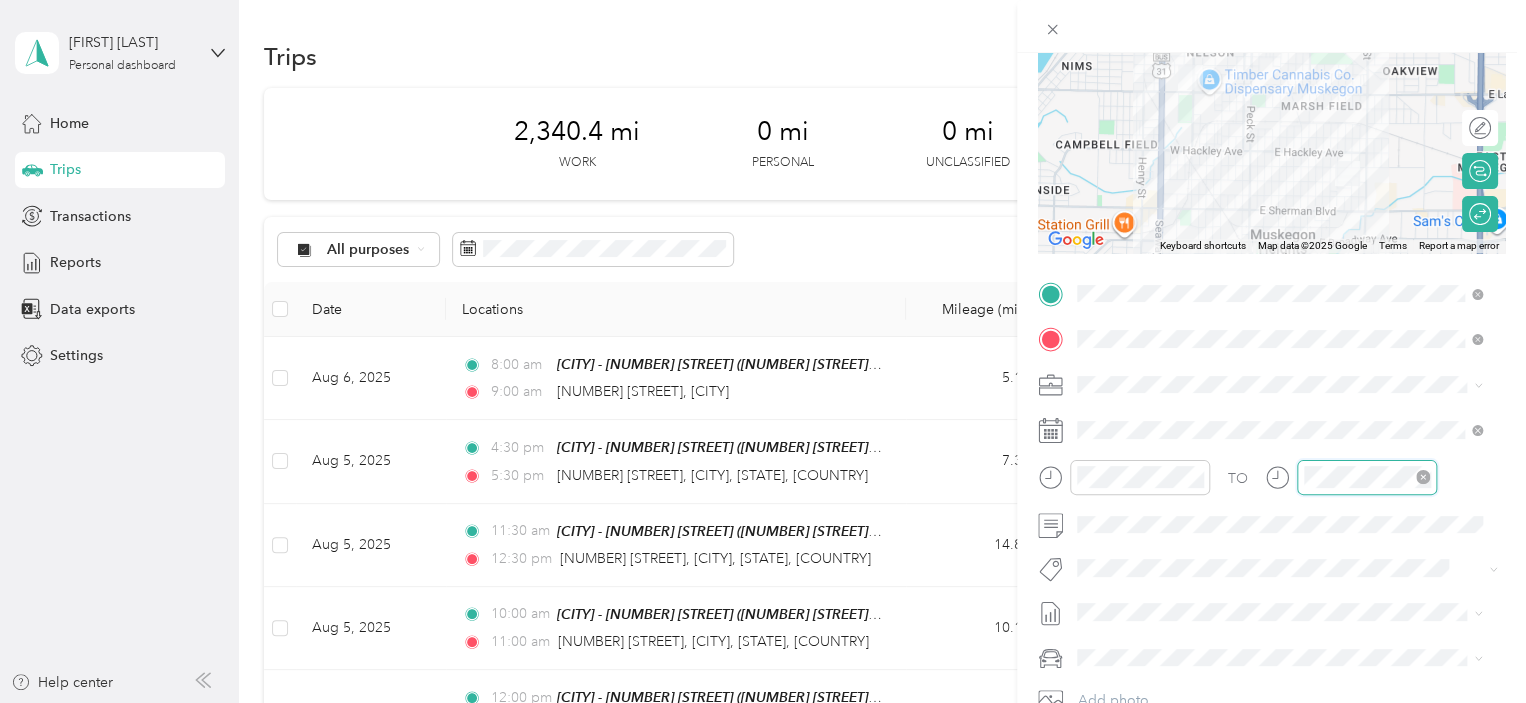 scroll, scrollTop: 120, scrollLeft: 0, axis: vertical 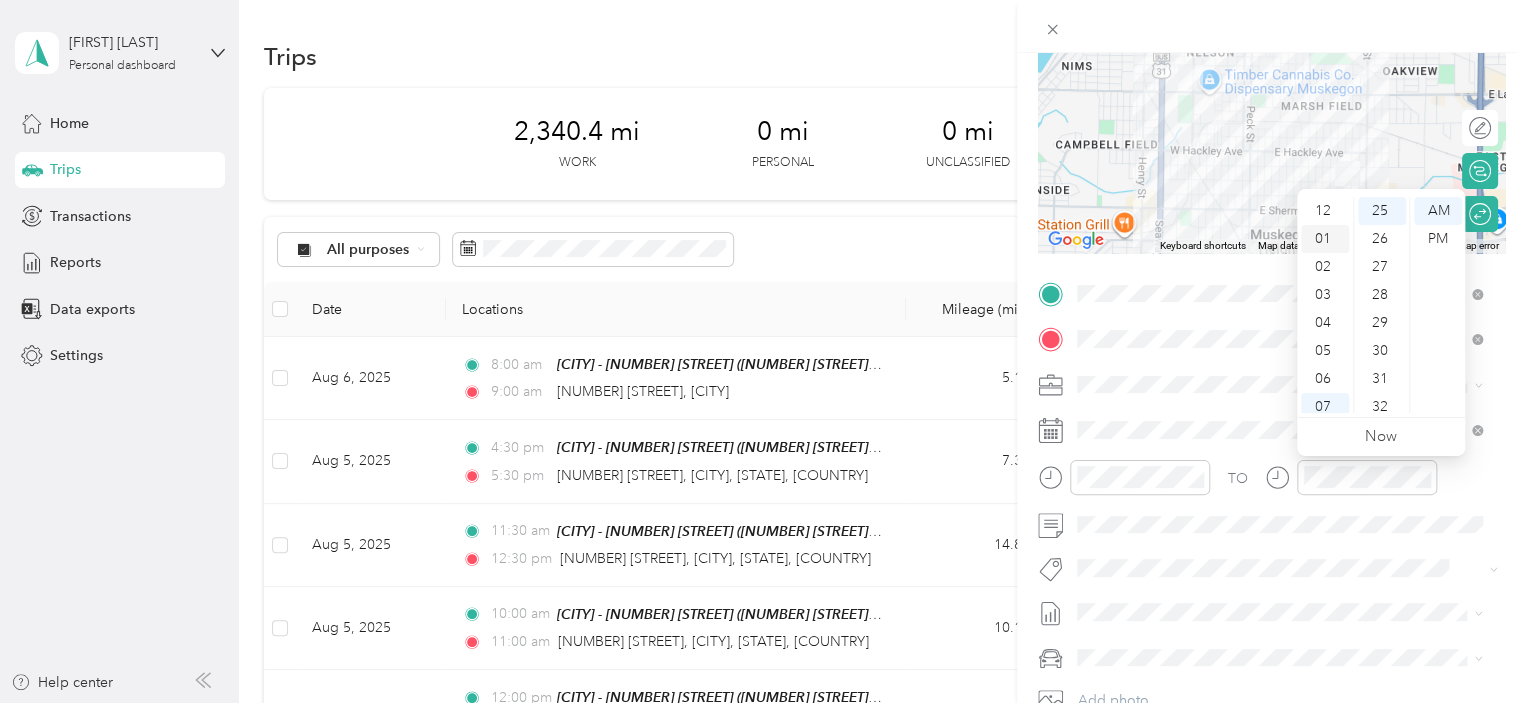 click on "01" at bounding box center (1325, 239) 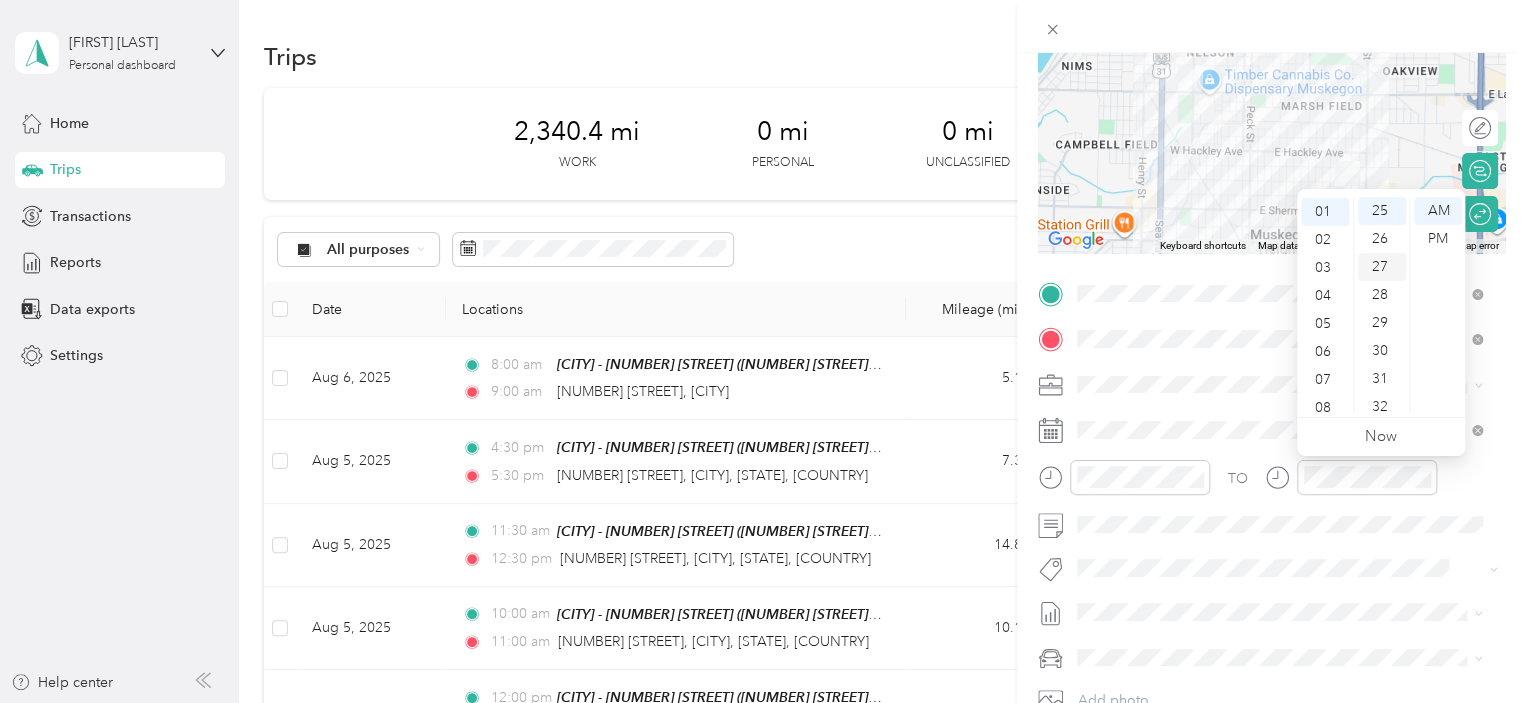 scroll, scrollTop: 28, scrollLeft: 0, axis: vertical 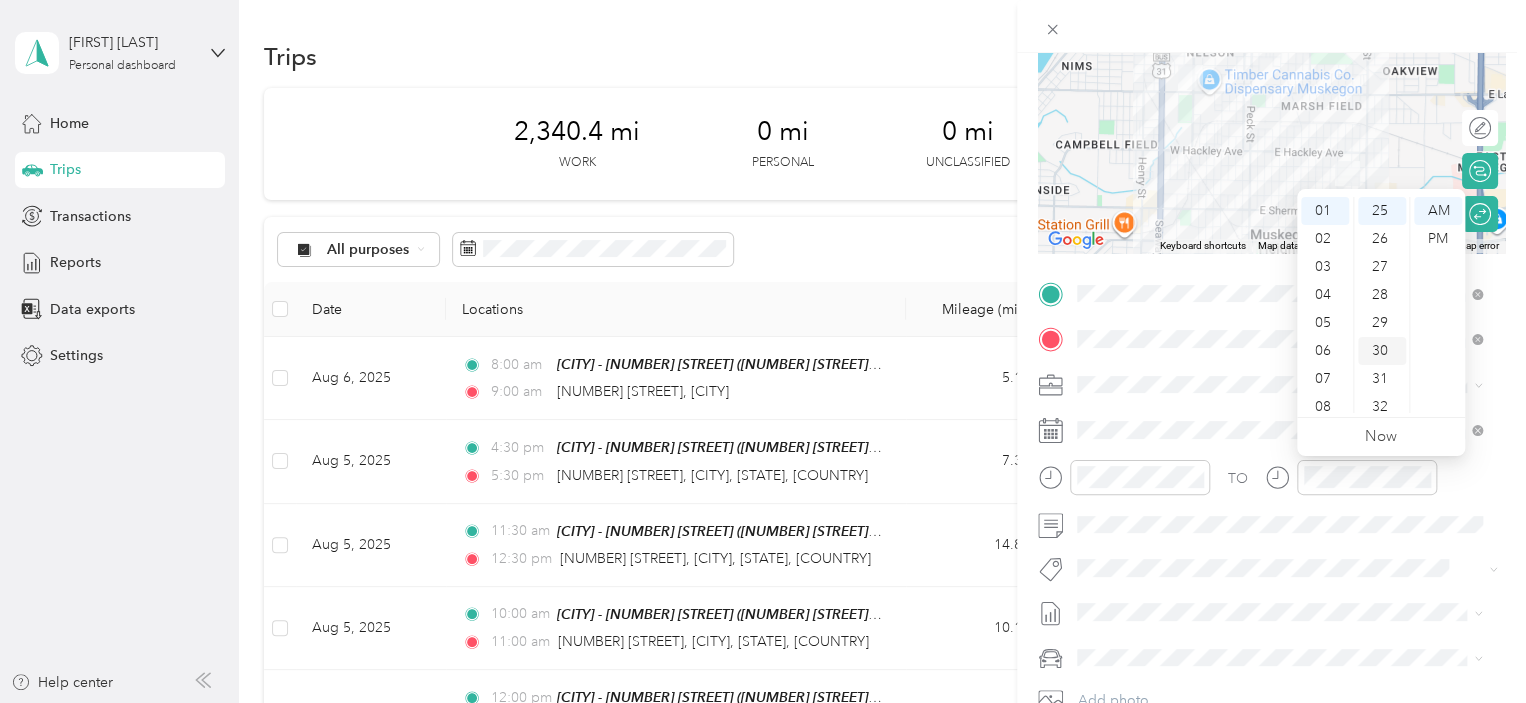 click on "30" at bounding box center (1382, 351) 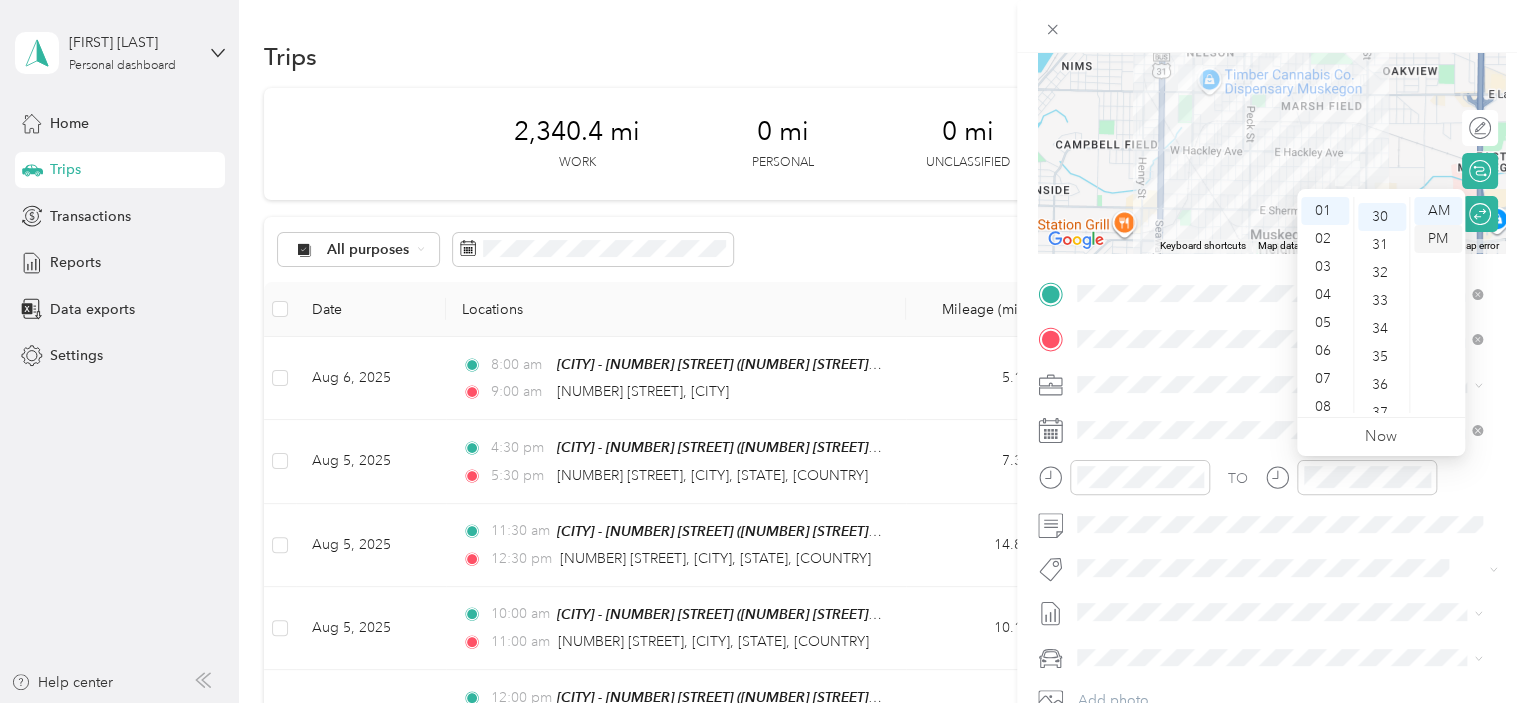 scroll 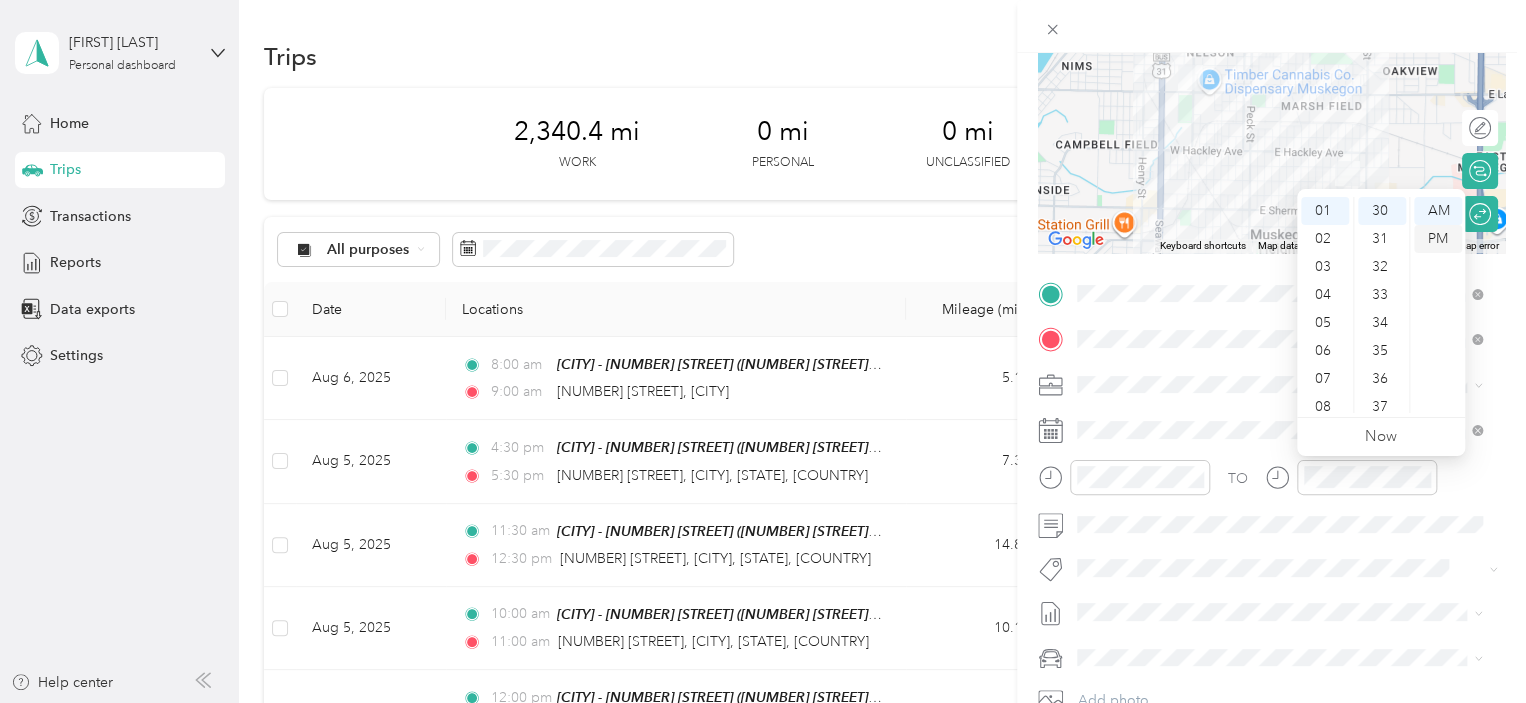 click on "PM" at bounding box center [1438, 239] 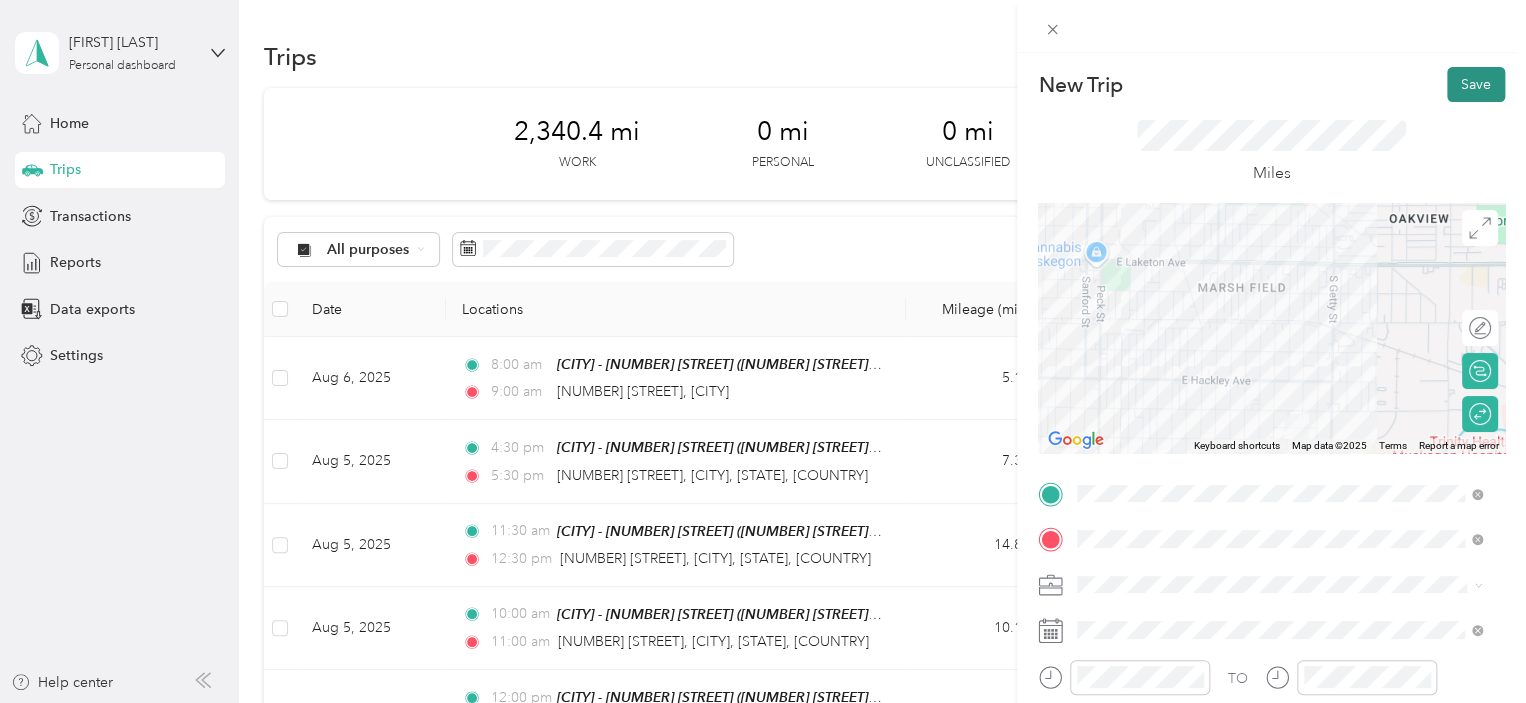 click on "Save" at bounding box center (1476, 84) 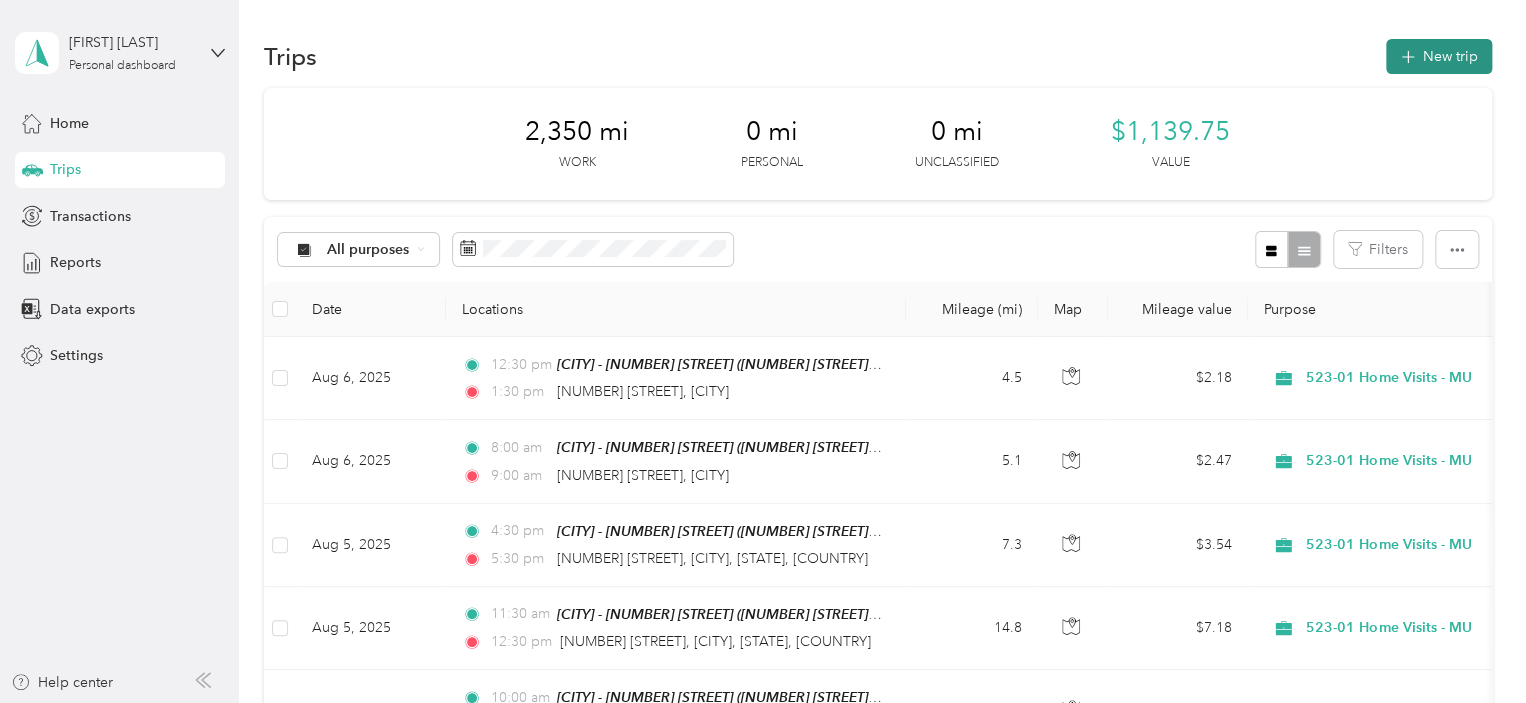click on "New trip" at bounding box center (1439, 56) 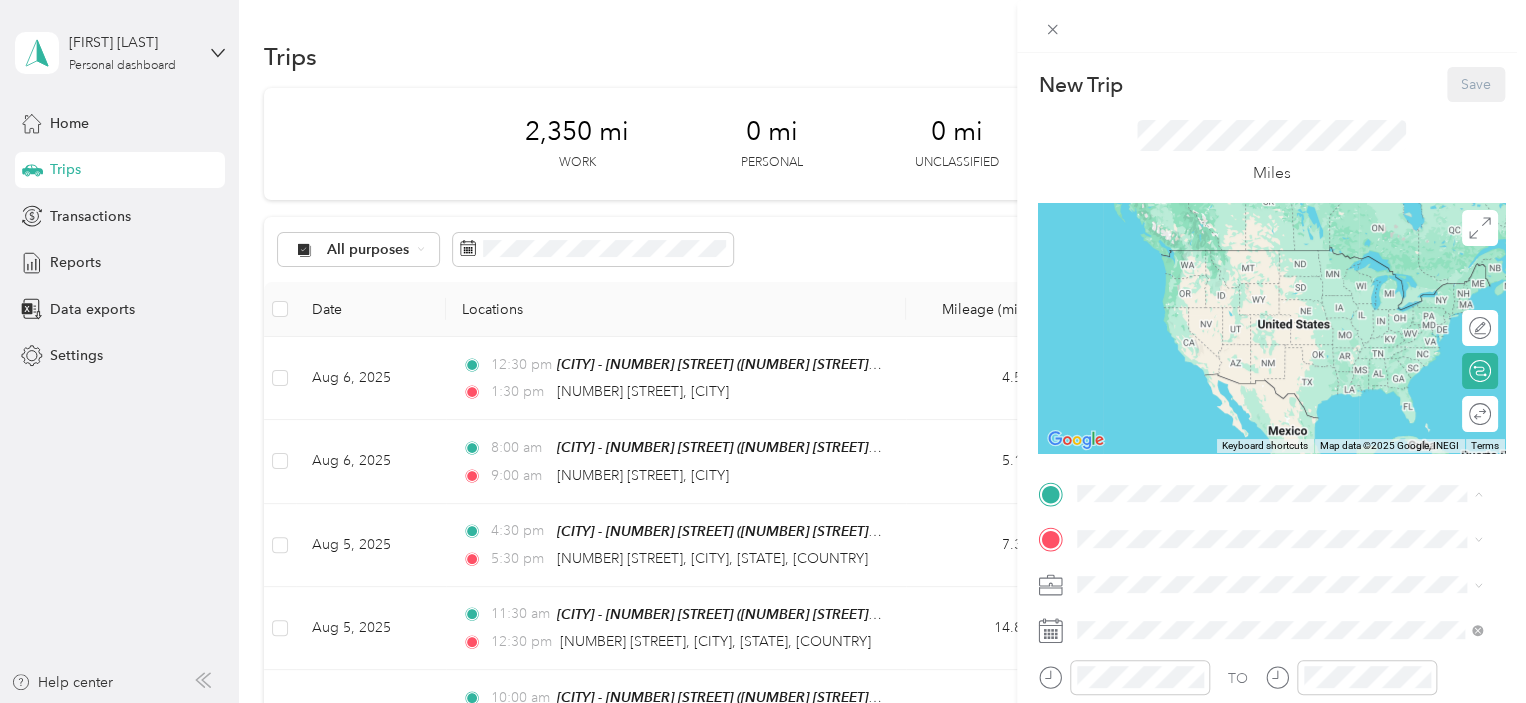 click on "[TEAM] [CITY] - [NUMBER] [STREET] [NUMBER] [STREET], [POSTAL_CODE], [CITY], [STATE], [COUNTRY]" at bounding box center [1295, 430] 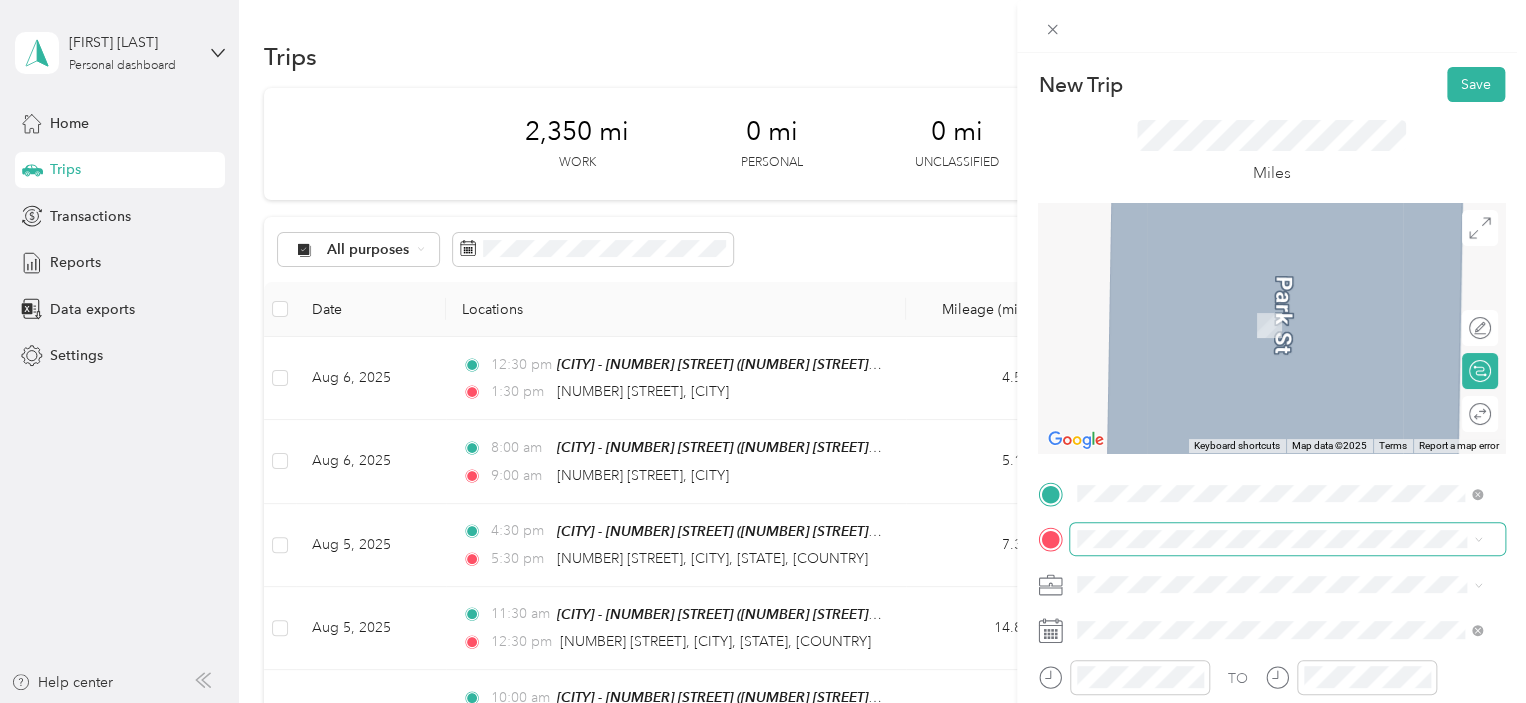 click at bounding box center [1287, 539] 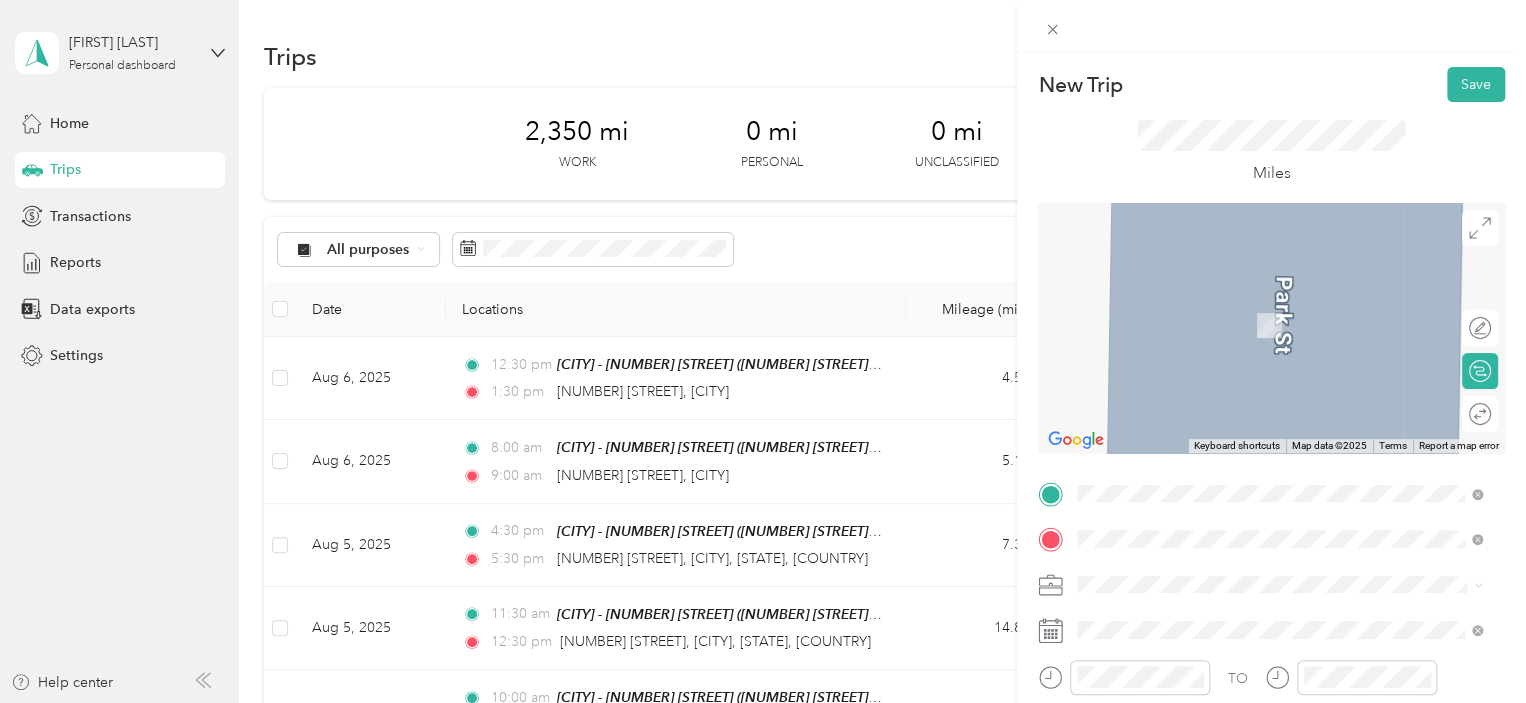 click on "[NUMBER] [STREET]
[CITY], [STATE] [POSTAL_CODE], [COUNTRY]" at bounding box center (1259, 304) 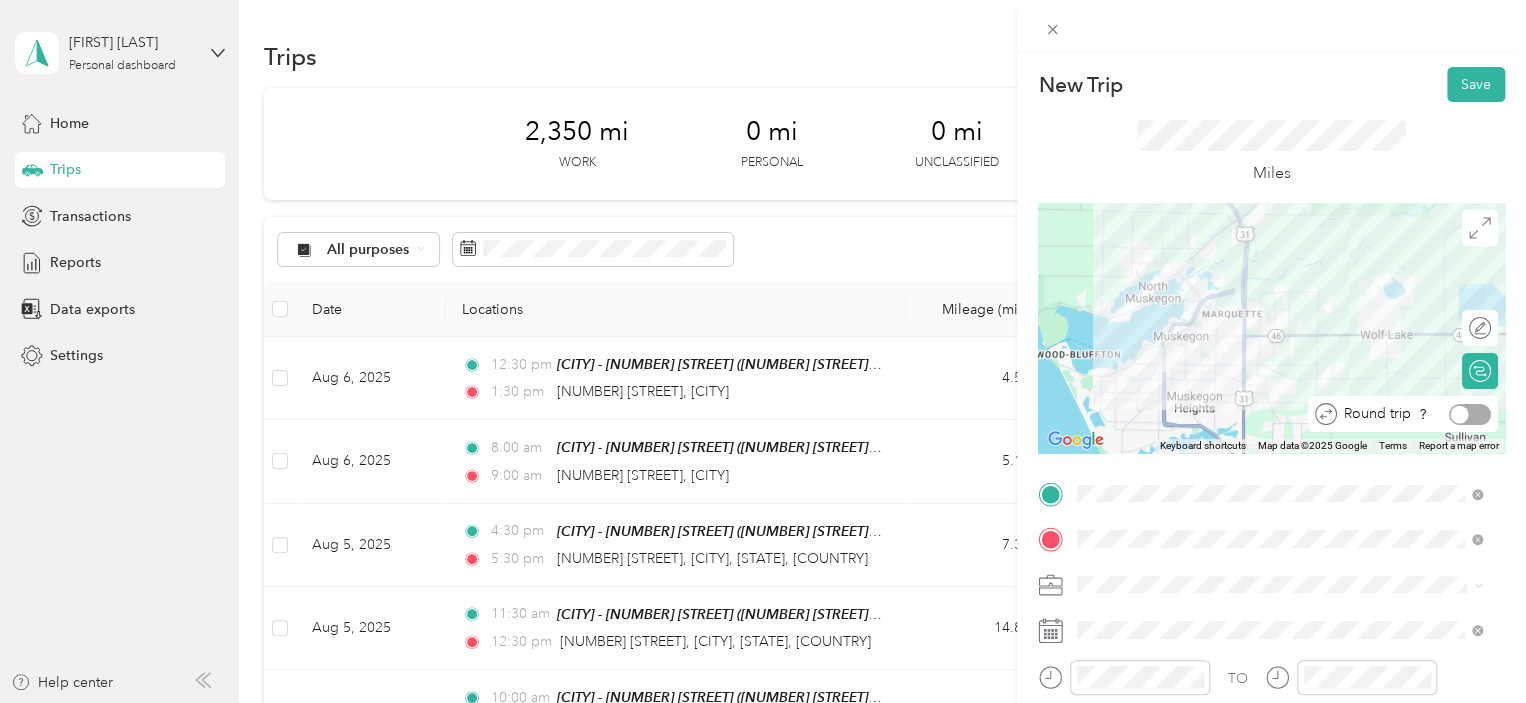 click at bounding box center [1470, 414] 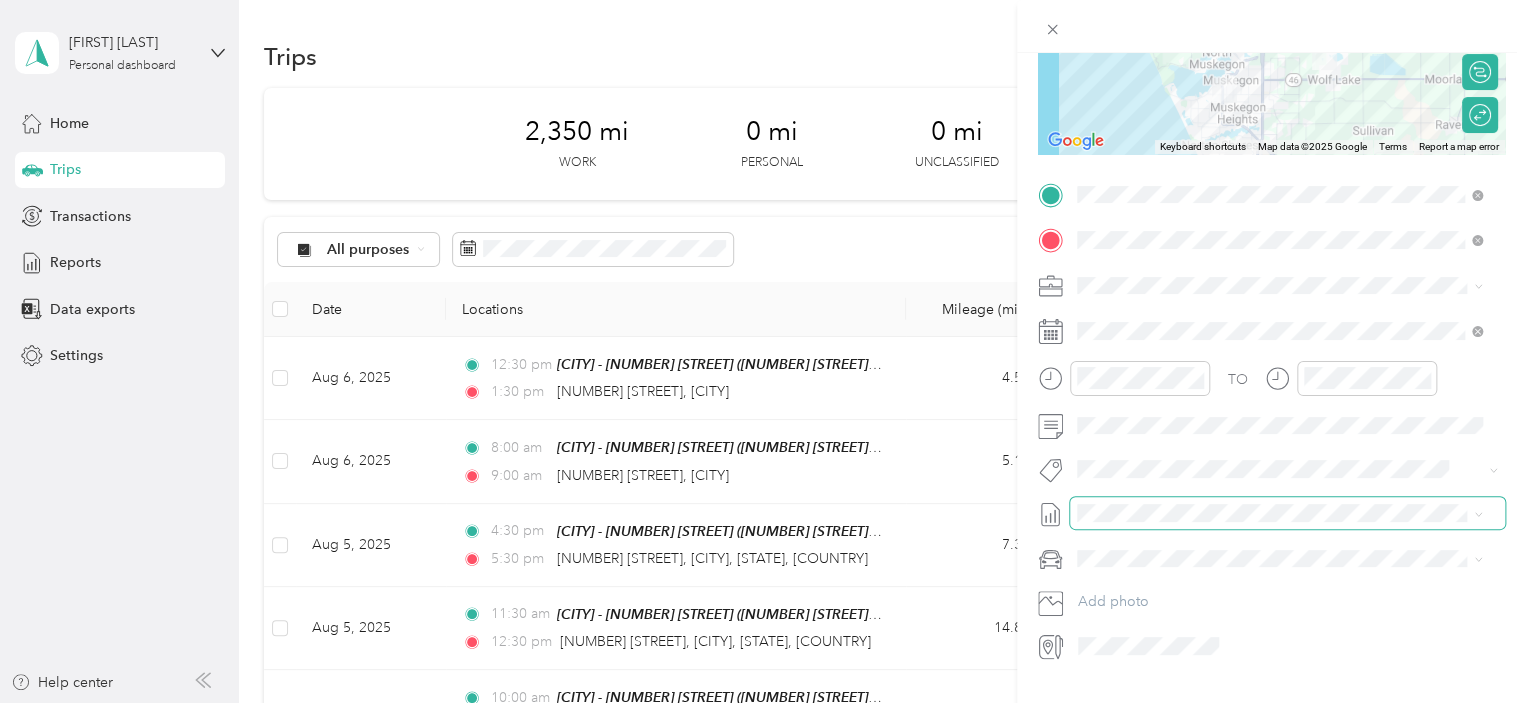 scroll, scrollTop: 300, scrollLeft: 0, axis: vertical 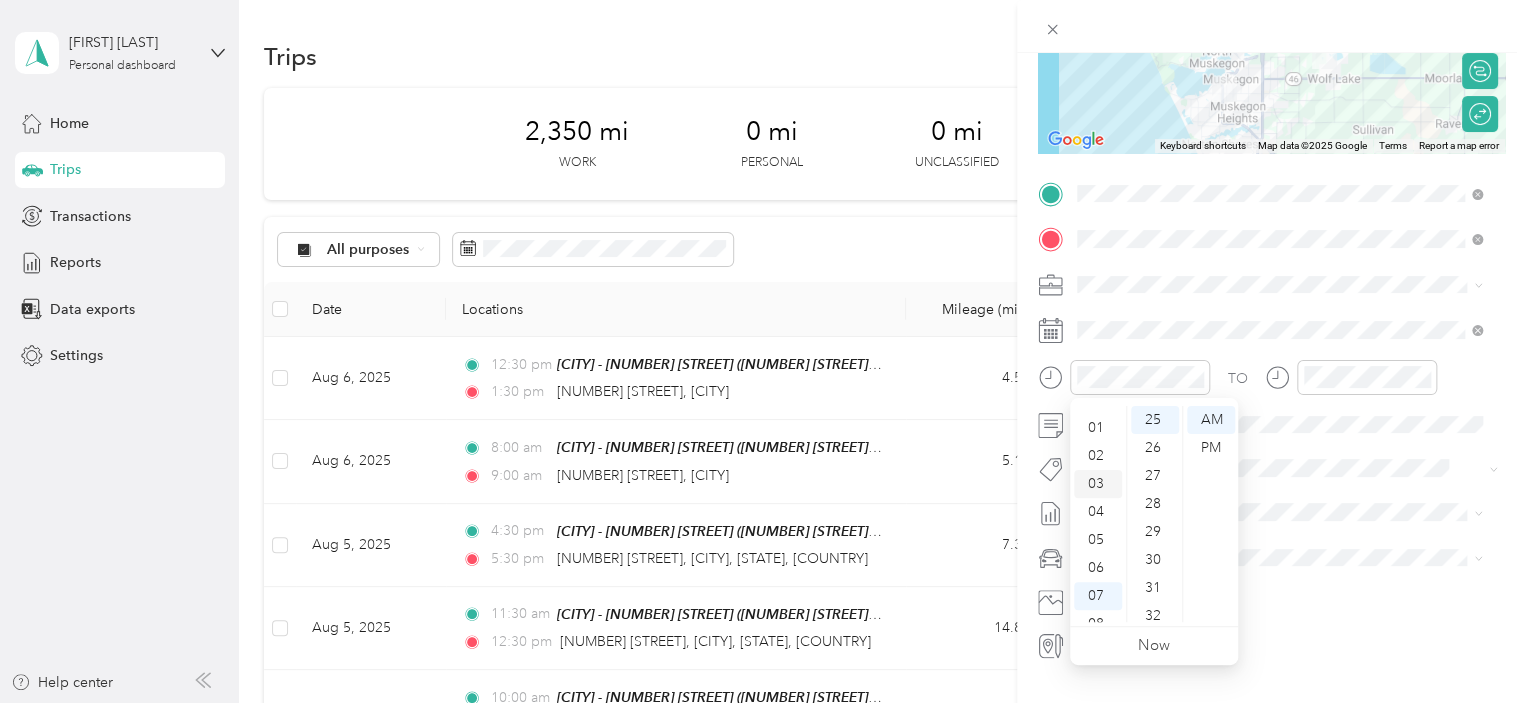 click on "03" at bounding box center (1098, 484) 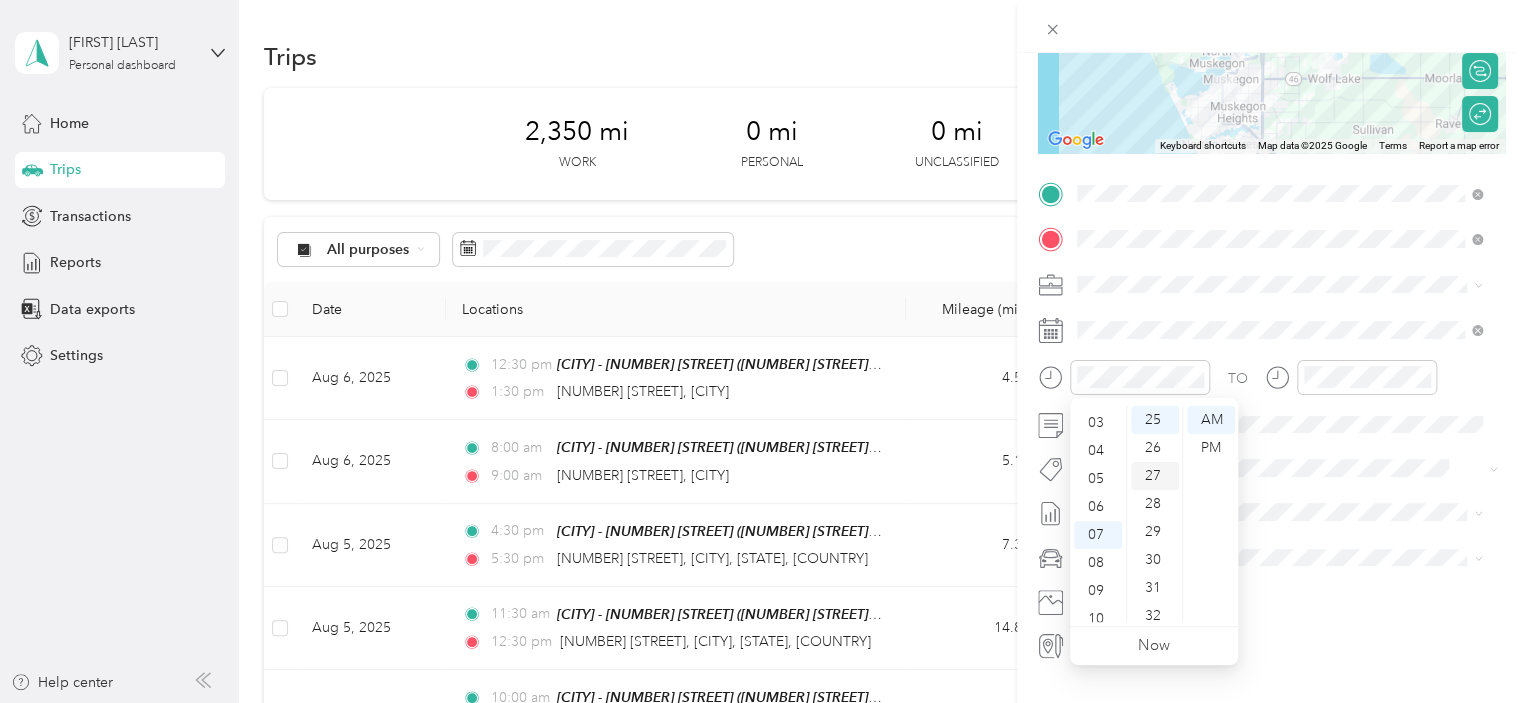 scroll, scrollTop: 84, scrollLeft: 0, axis: vertical 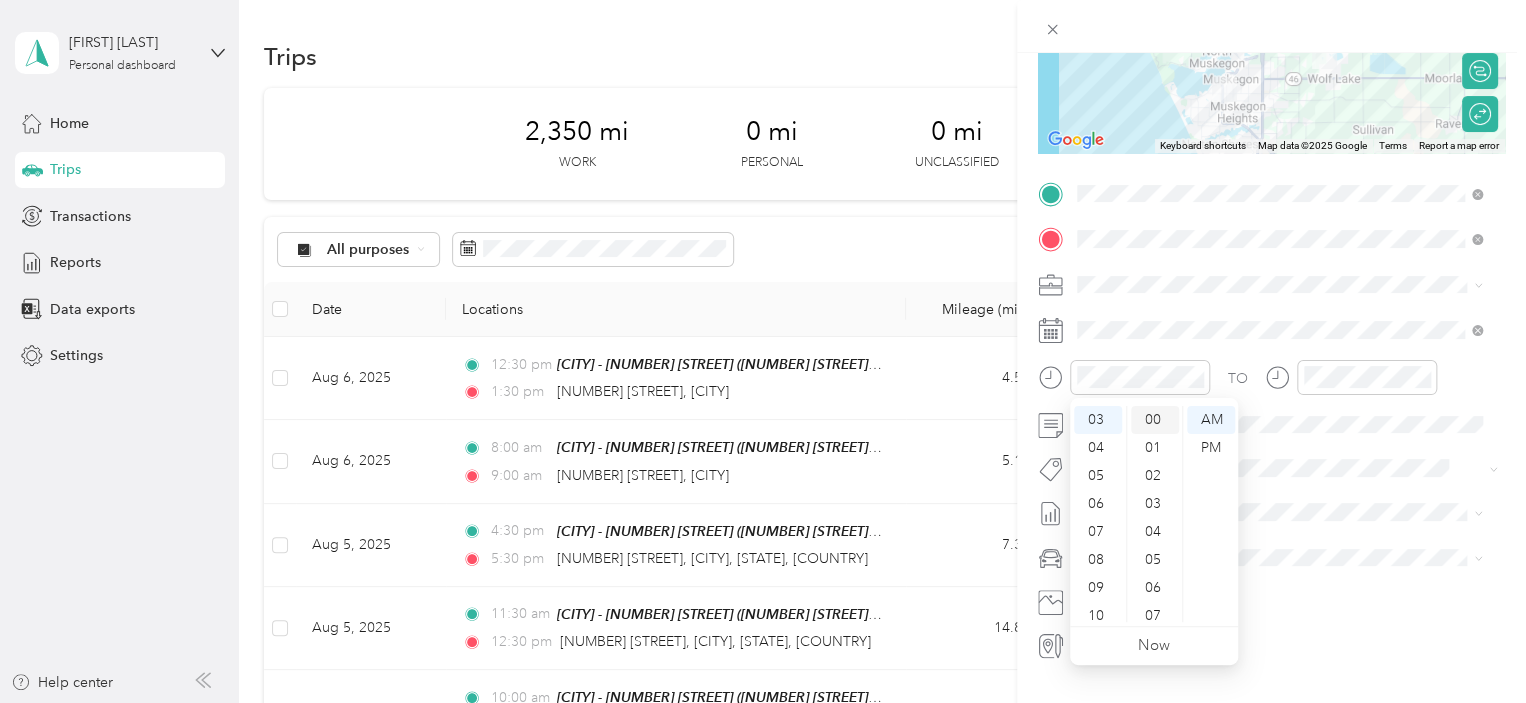 click on "00" at bounding box center [1155, 420] 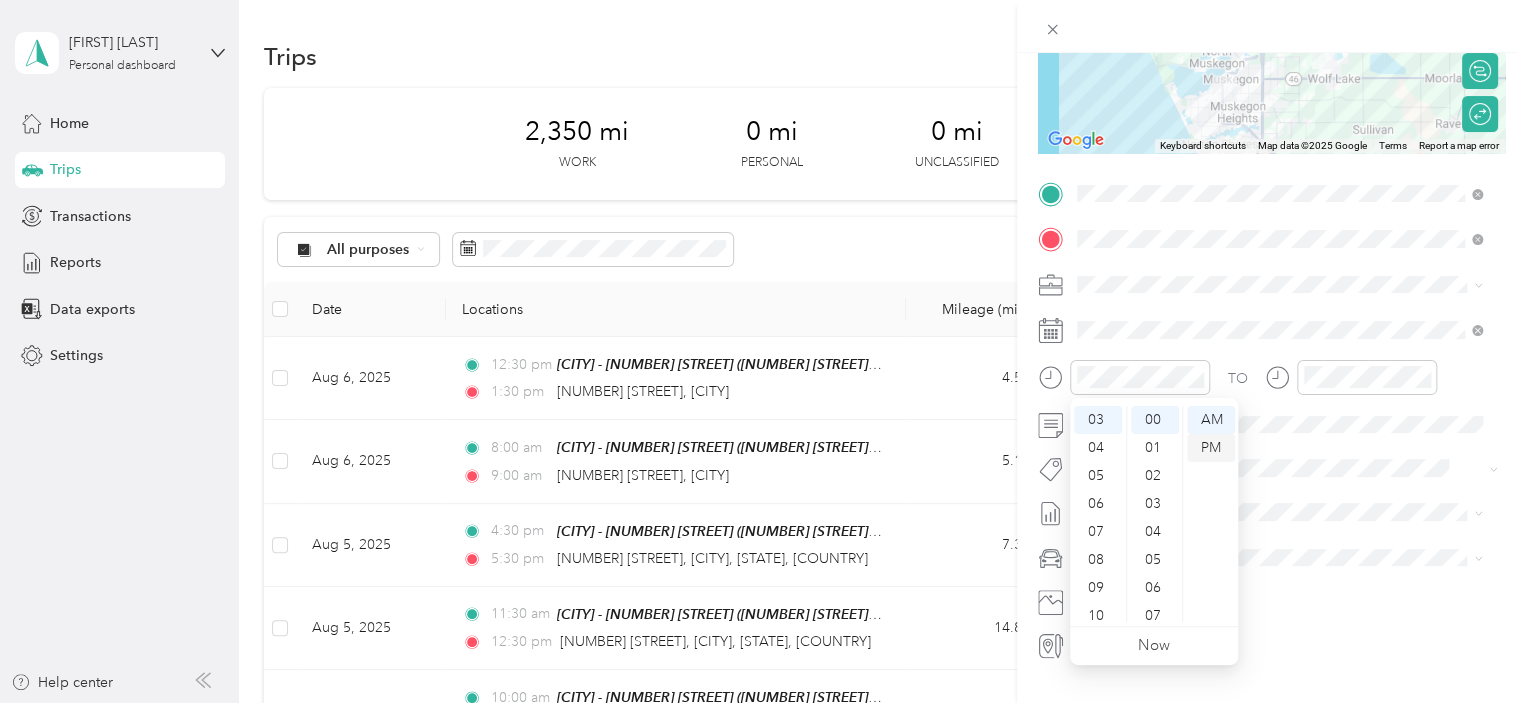 click on "PM" at bounding box center [1211, 448] 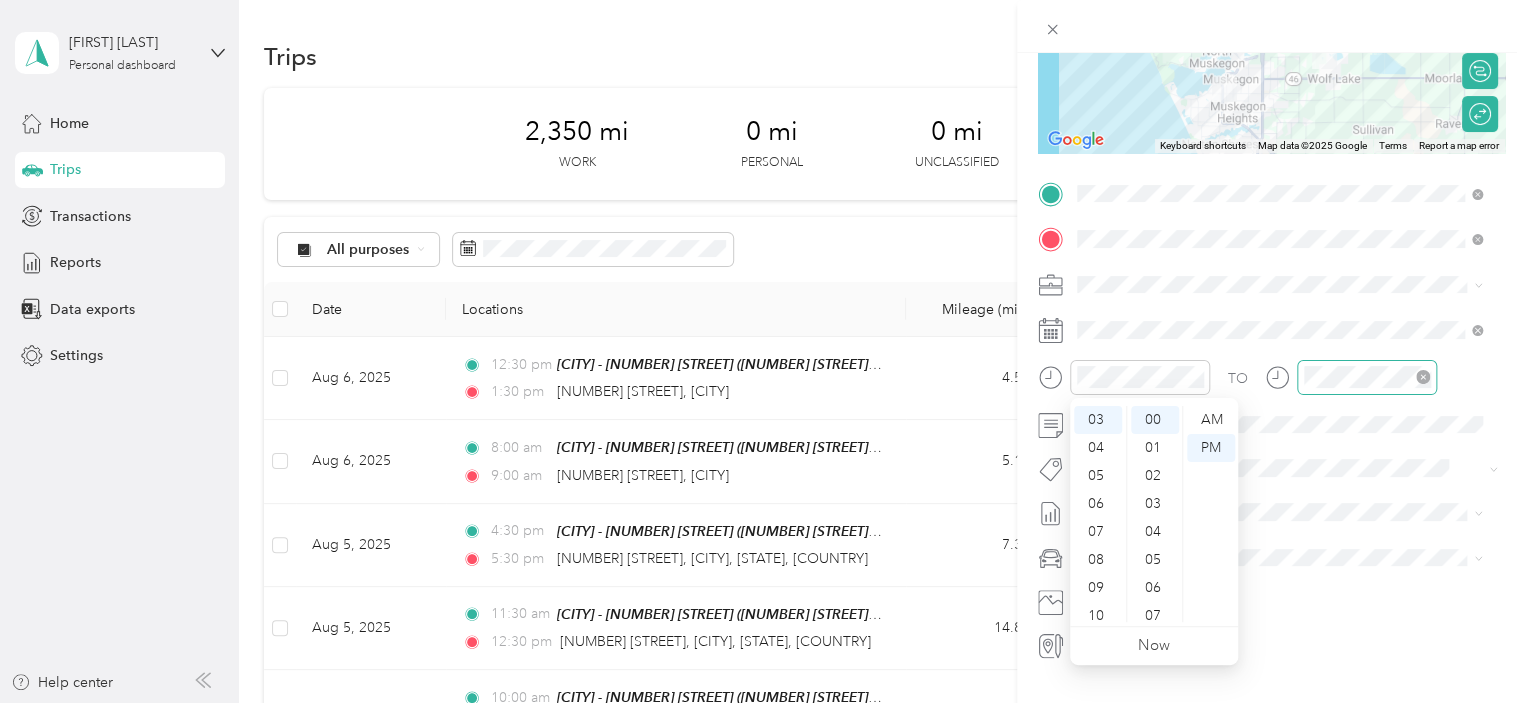 click at bounding box center [1367, 377] 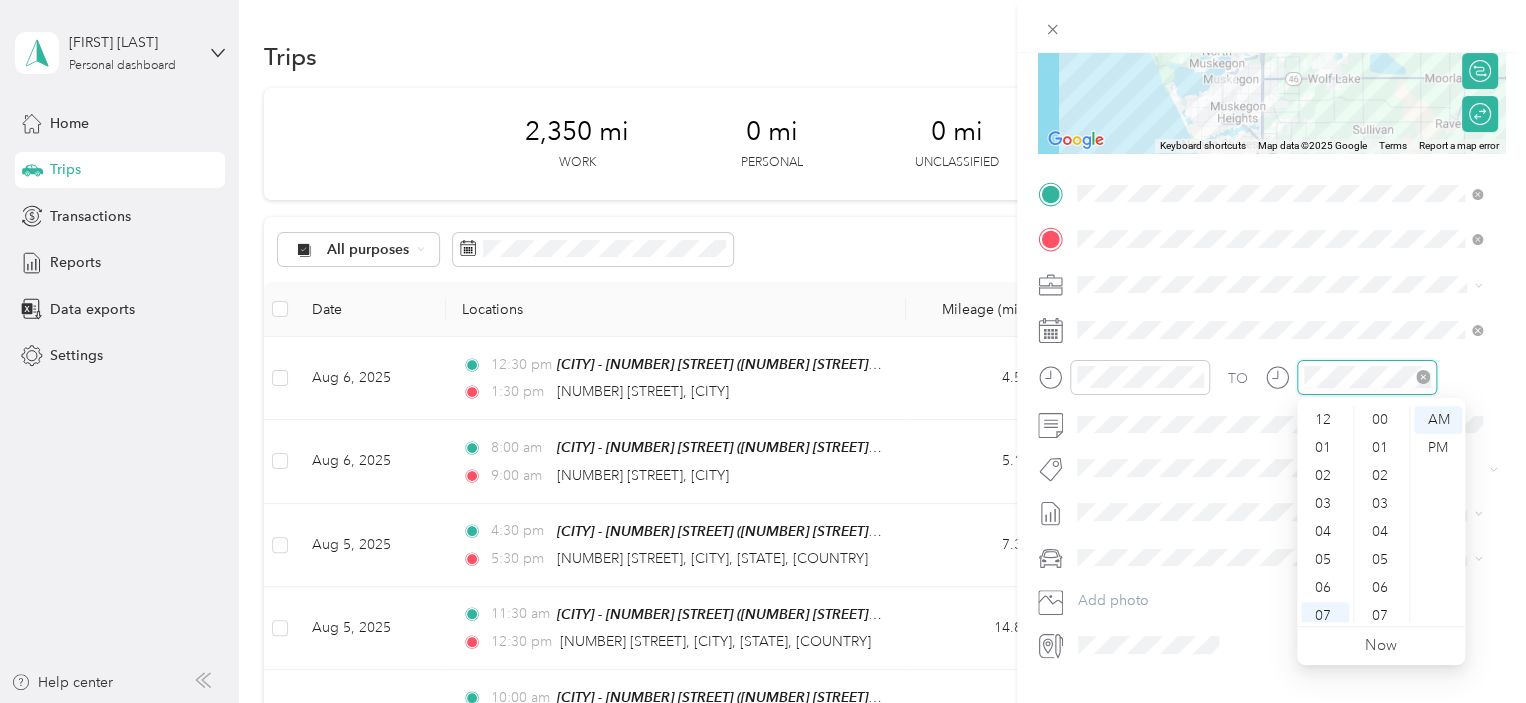 scroll, scrollTop: 700, scrollLeft: 0, axis: vertical 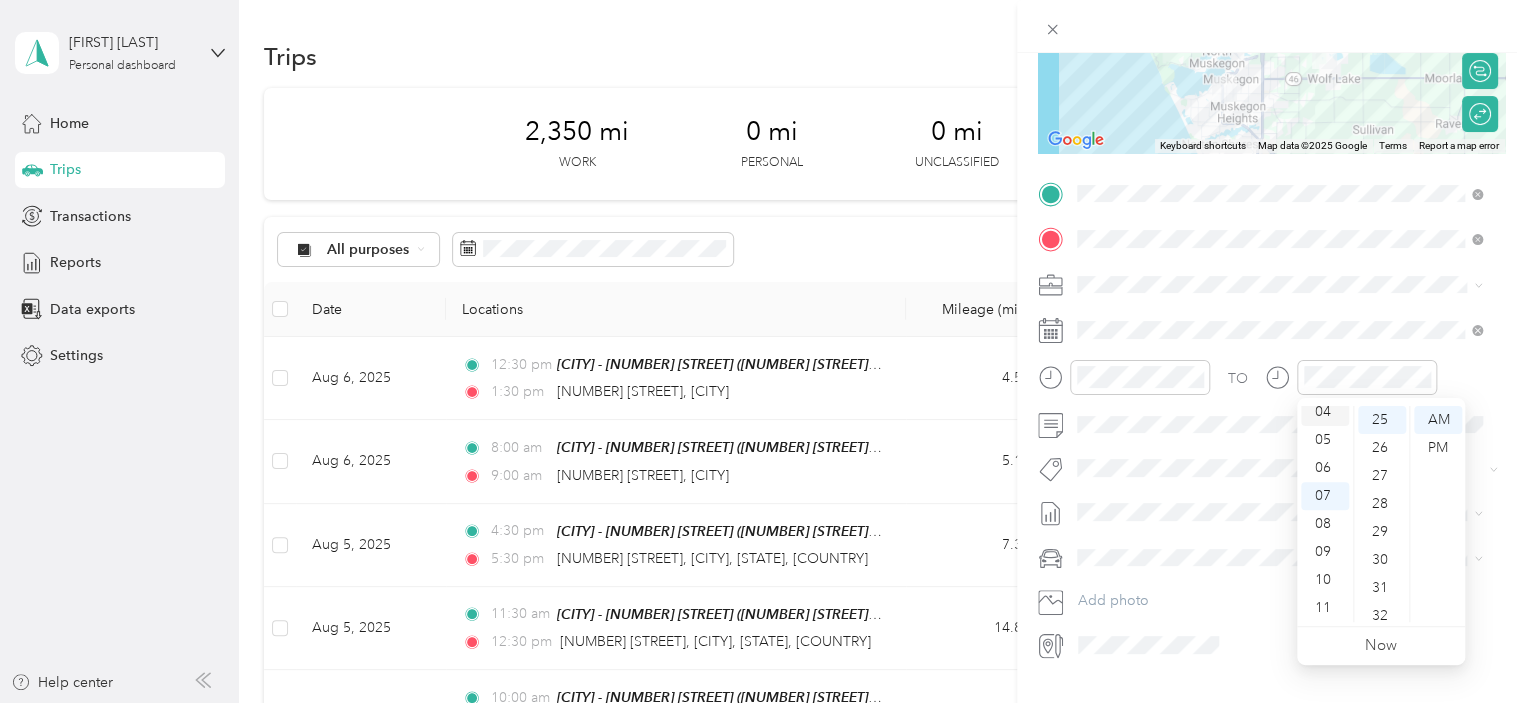 click on "04" at bounding box center (1325, 412) 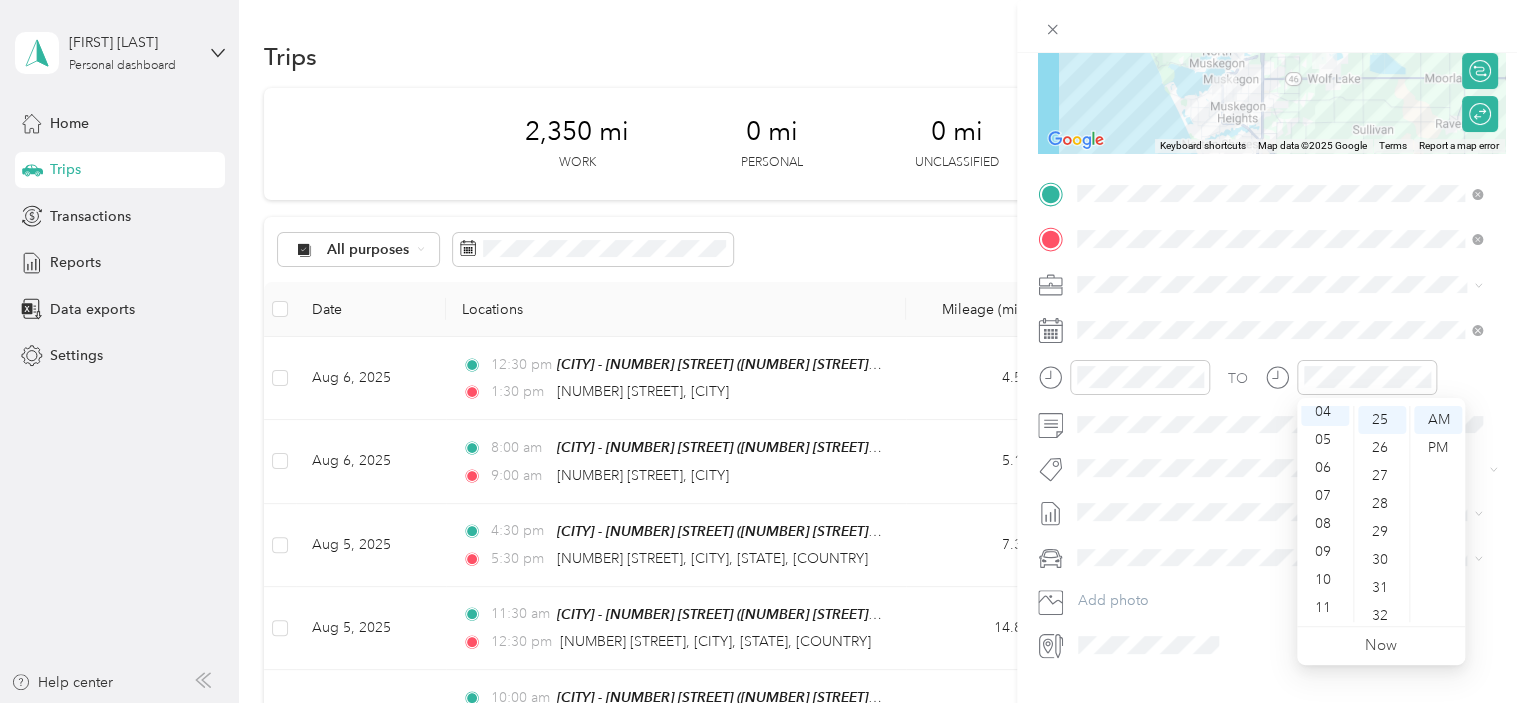 scroll, scrollTop: 112, scrollLeft: 0, axis: vertical 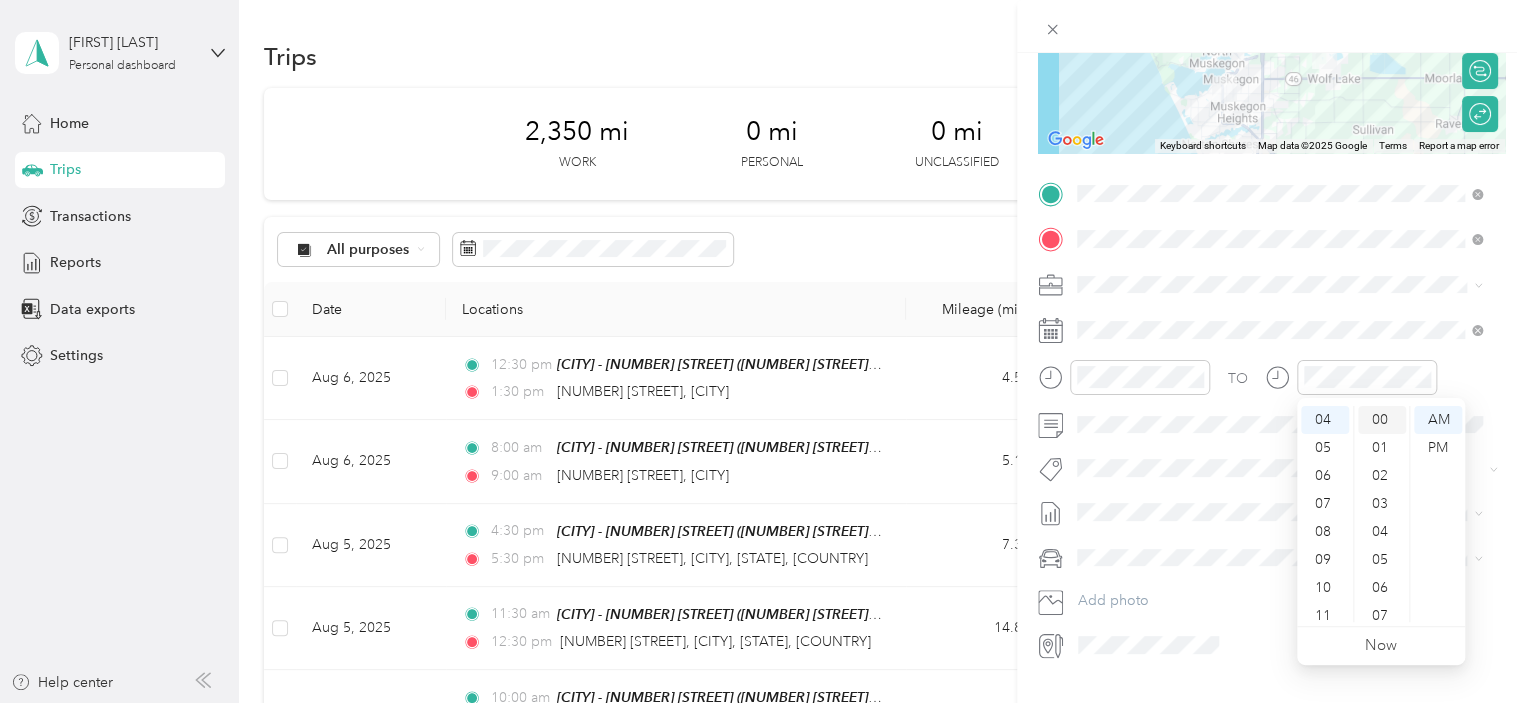 click on "00" at bounding box center (1382, 420) 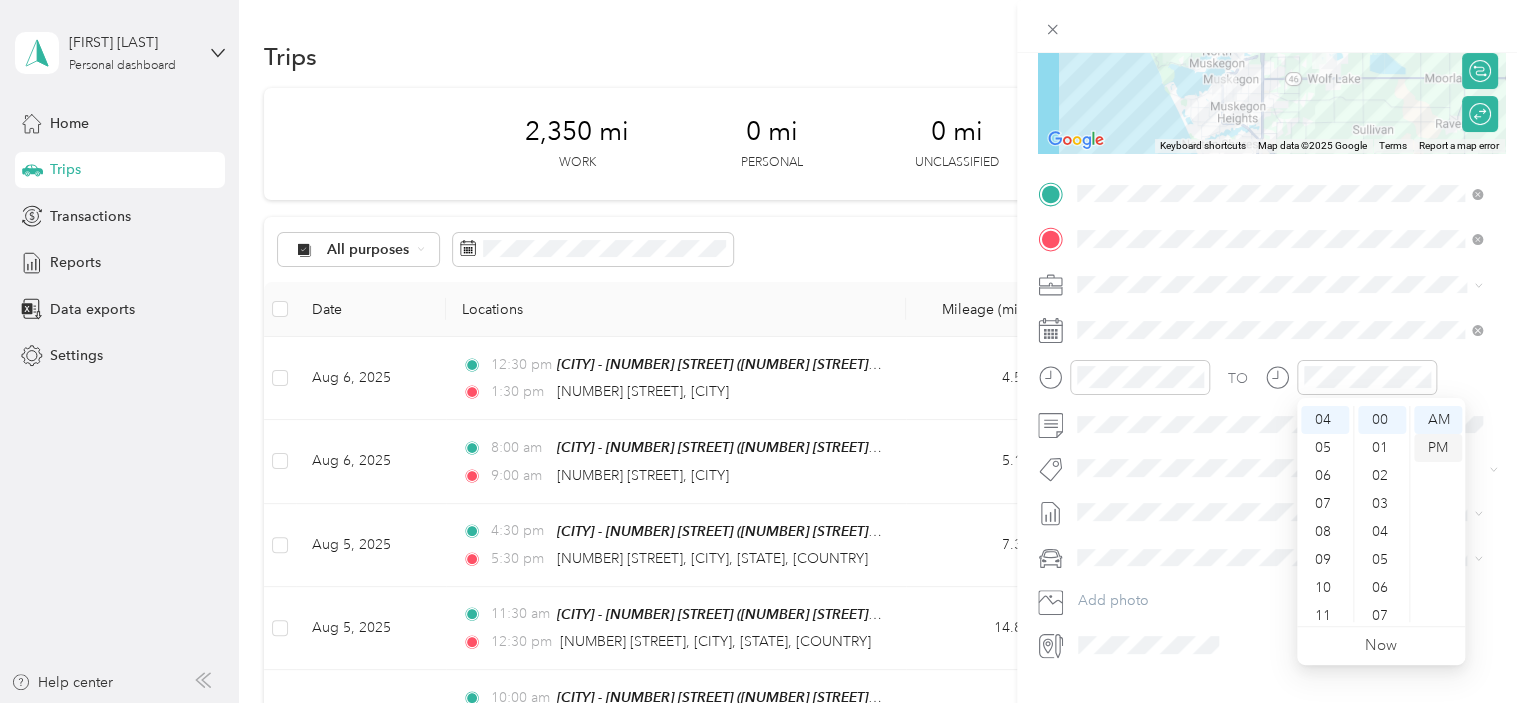 click on "PM" at bounding box center [1438, 448] 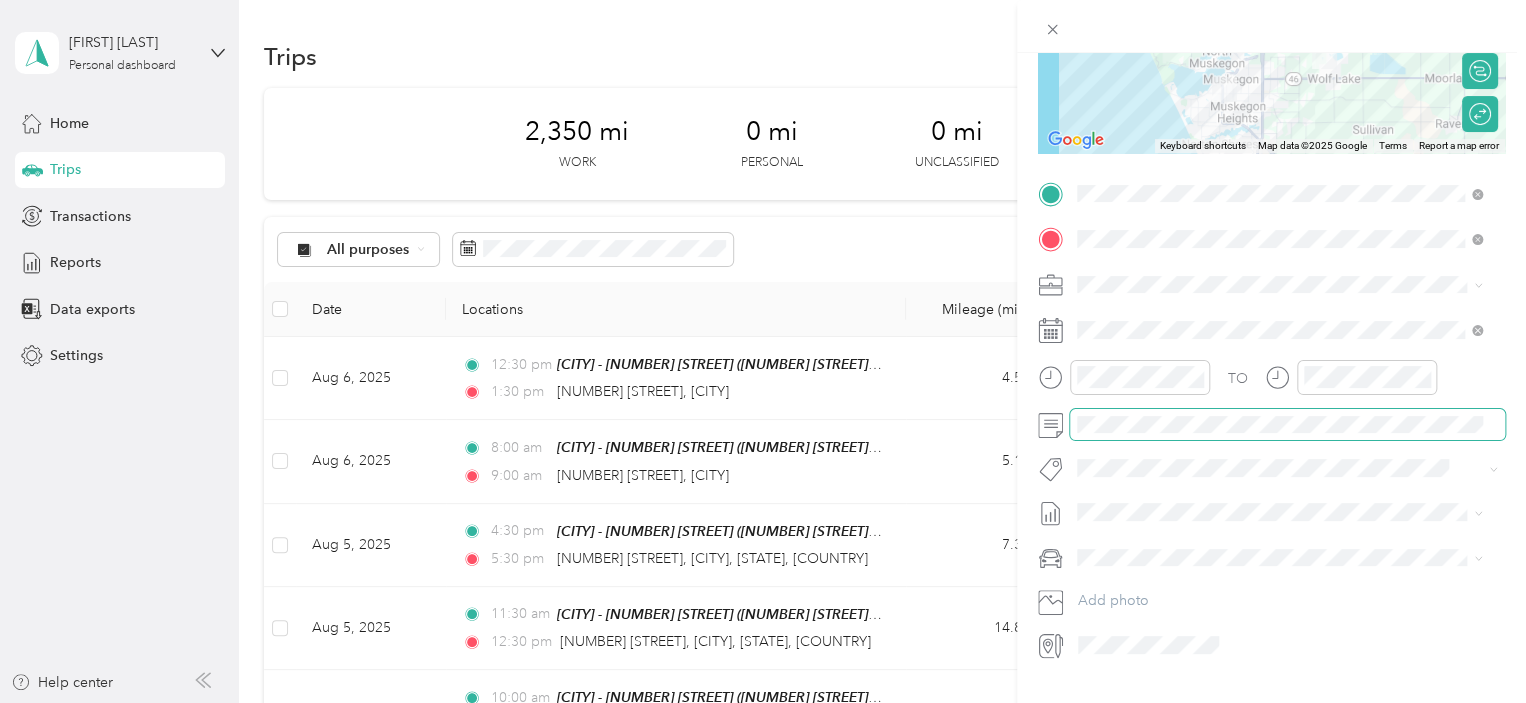 scroll, scrollTop: 75, scrollLeft: 0, axis: vertical 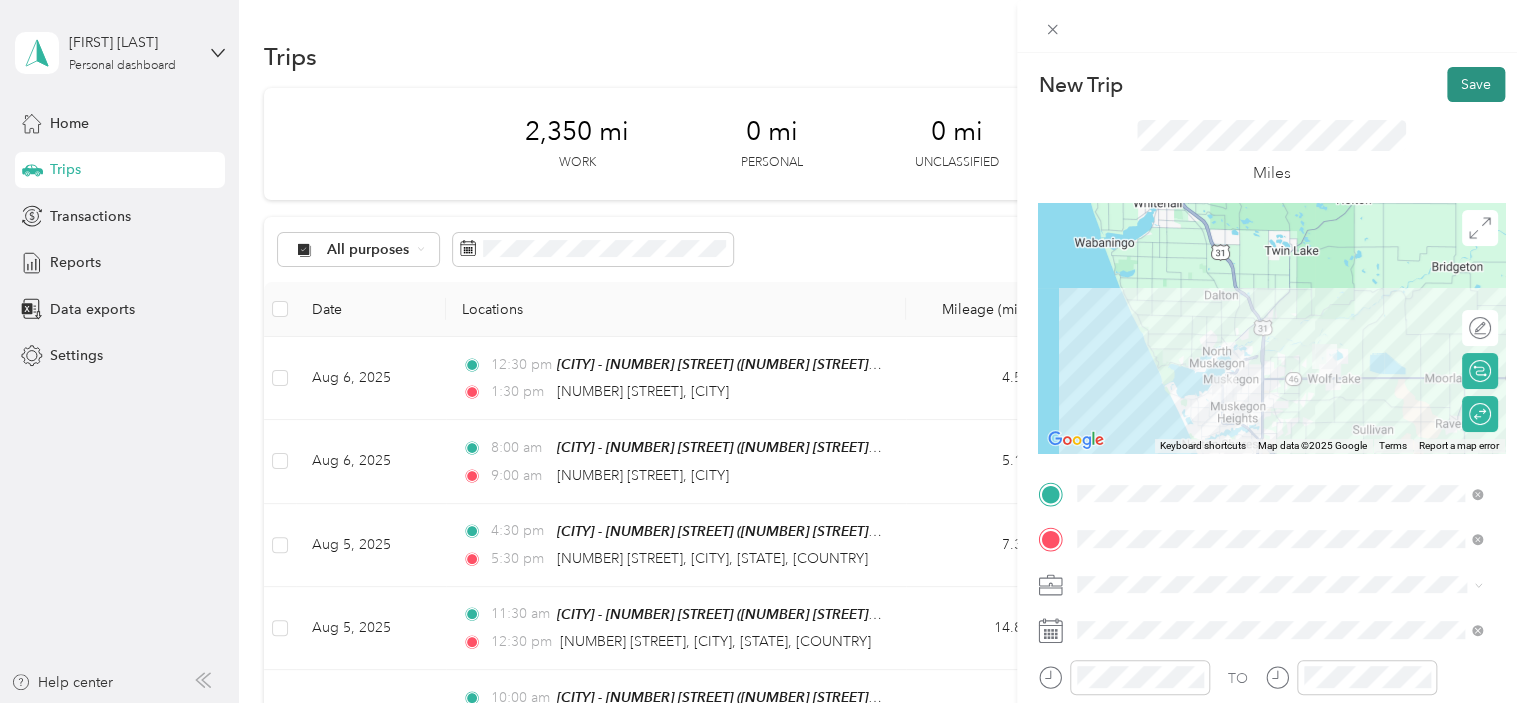 click on "Save" at bounding box center [1476, 84] 